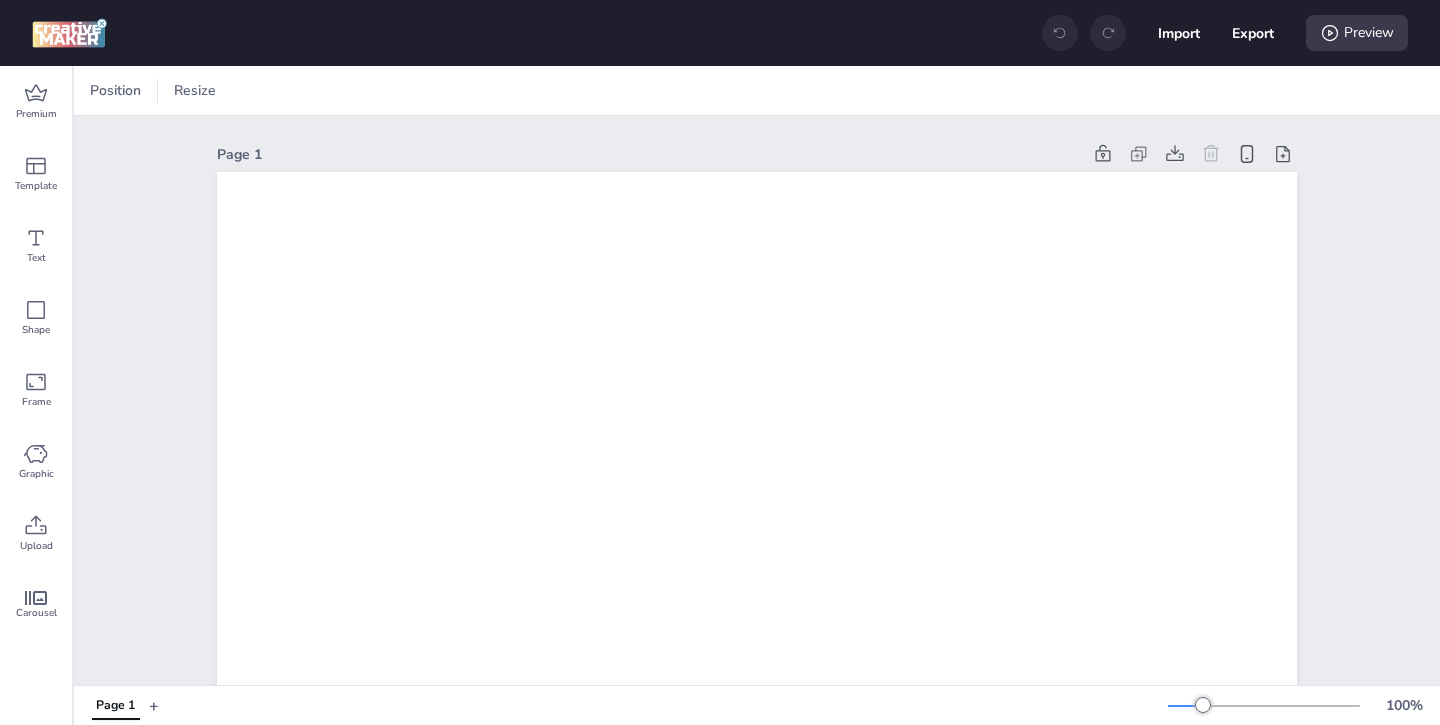 scroll, scrollTop: 0, scrollLeft: 0, axis: both 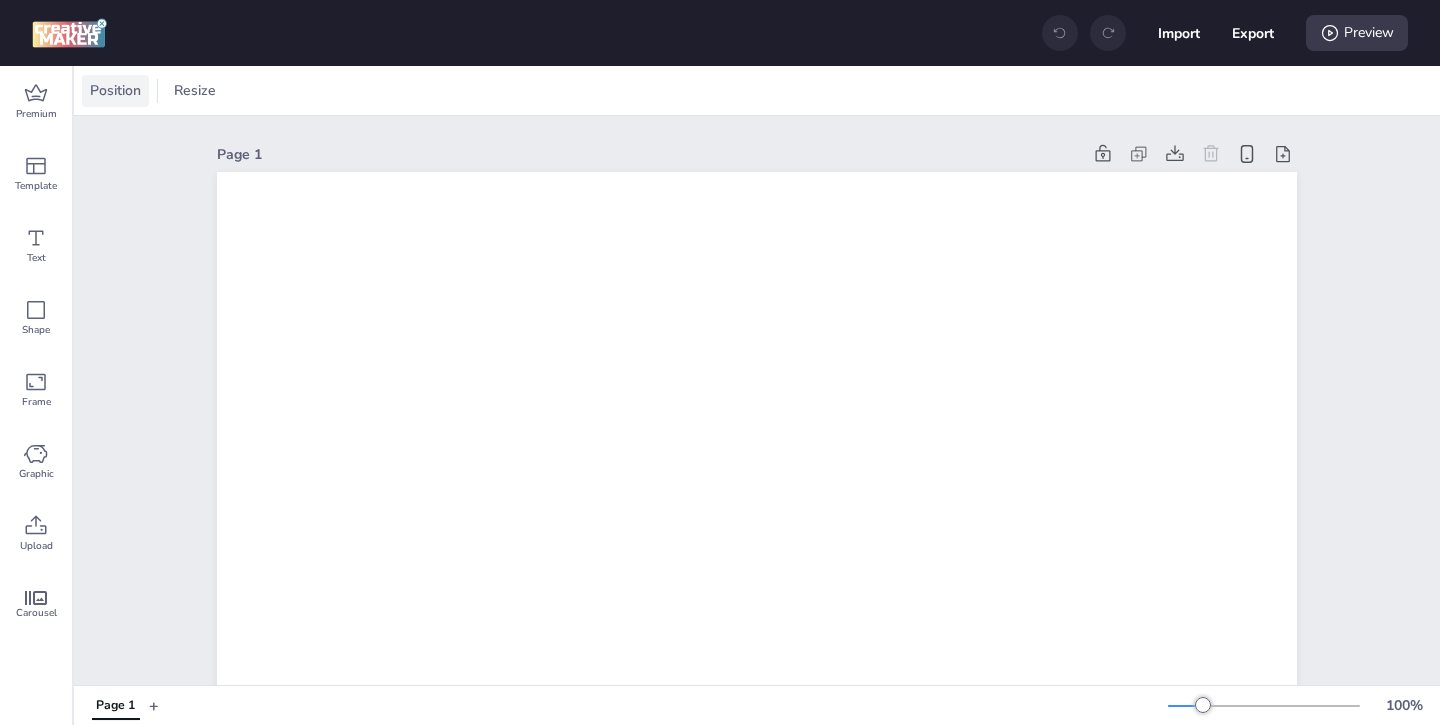 click on "Position" at bounding box center (115, 91) 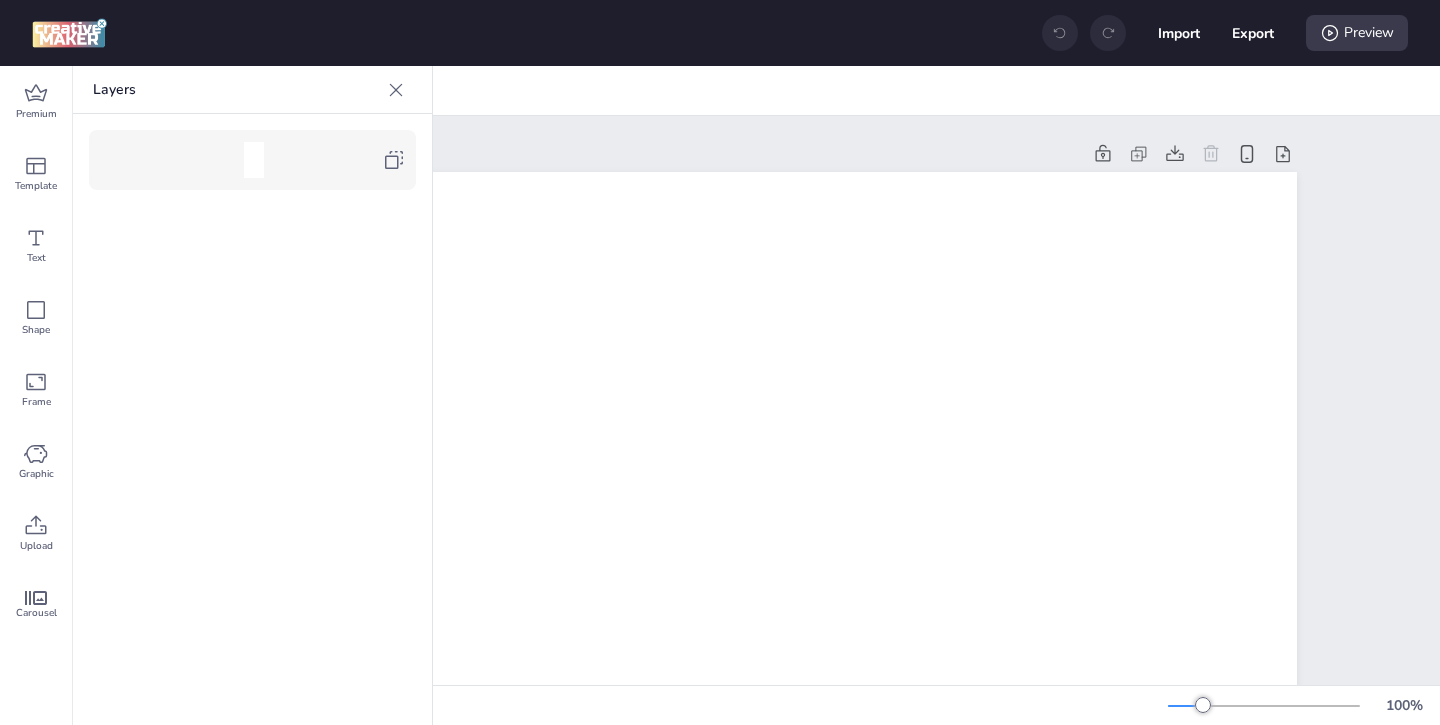 click 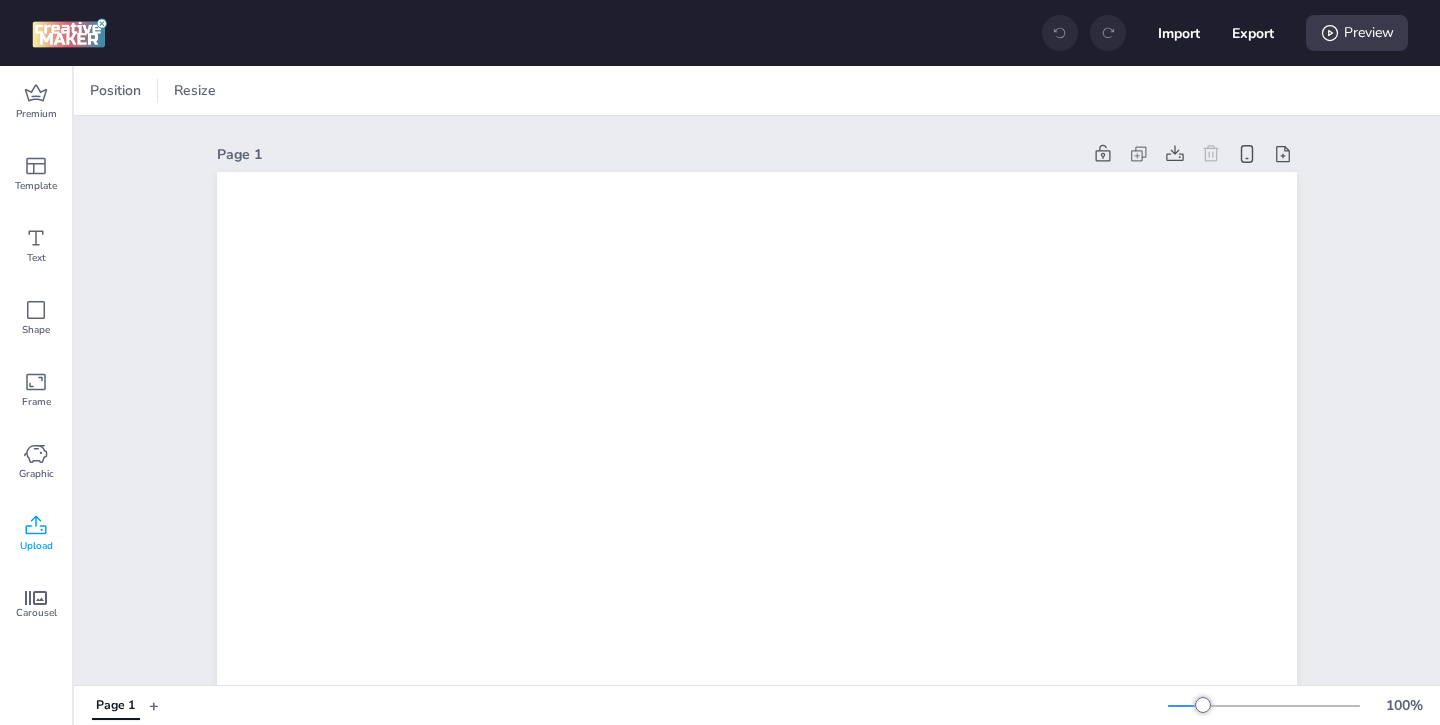 click 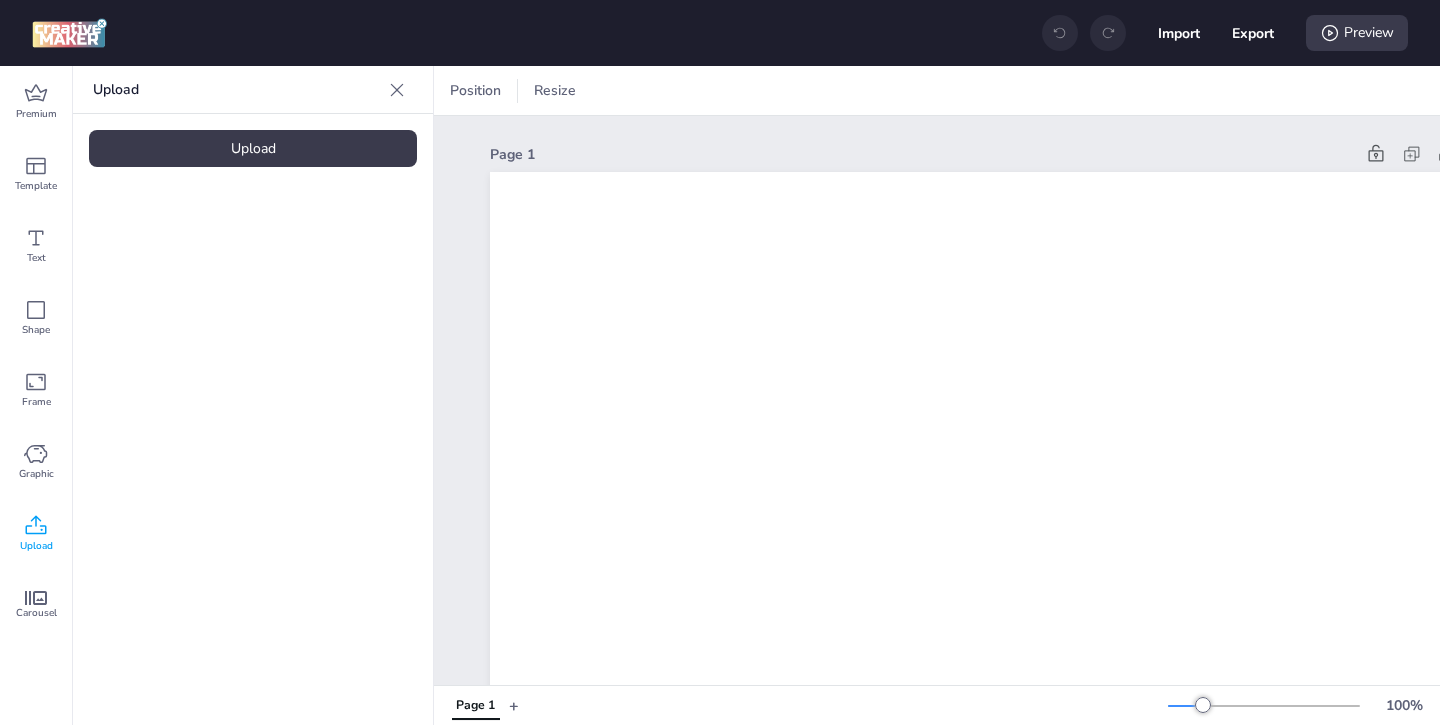 click on "Upload" at bounding box center [253, 148] 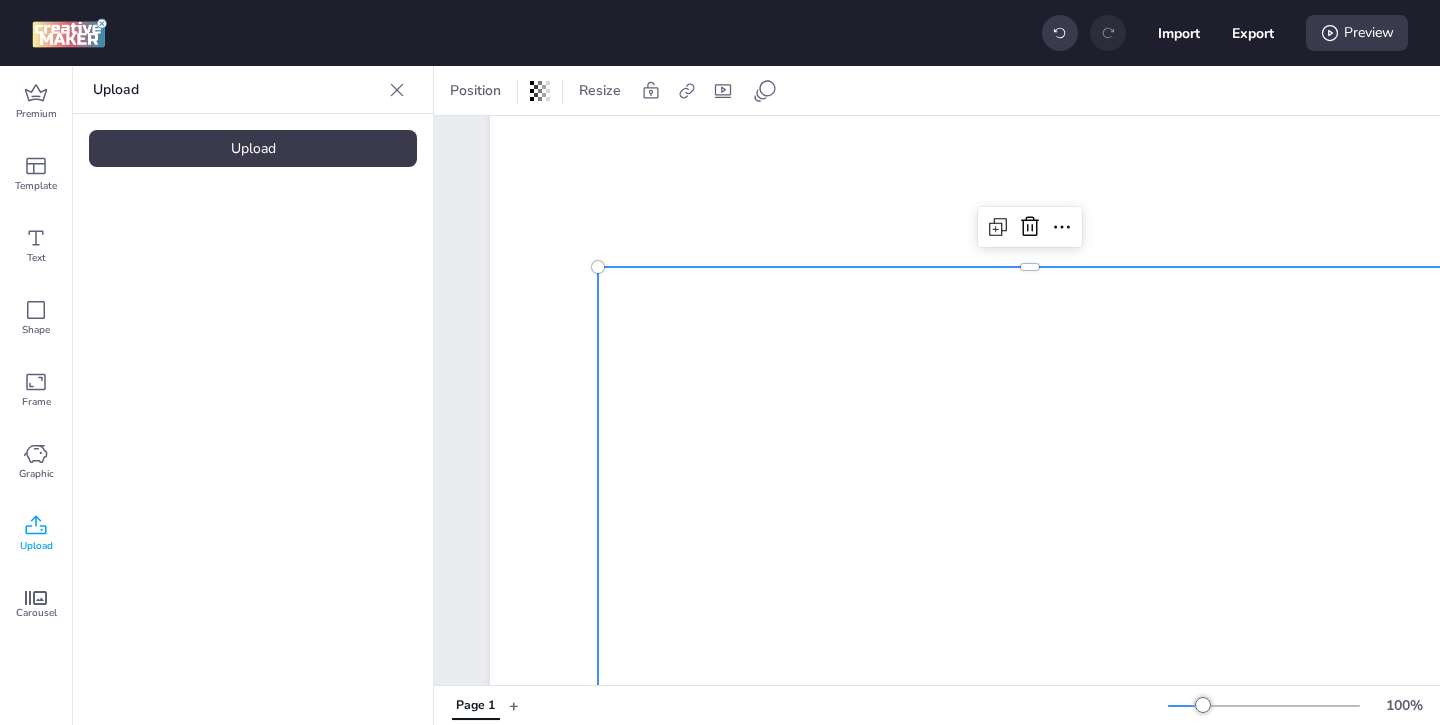 scroll, scrollTop: 354, scrollLeft: 0, axis: vertical 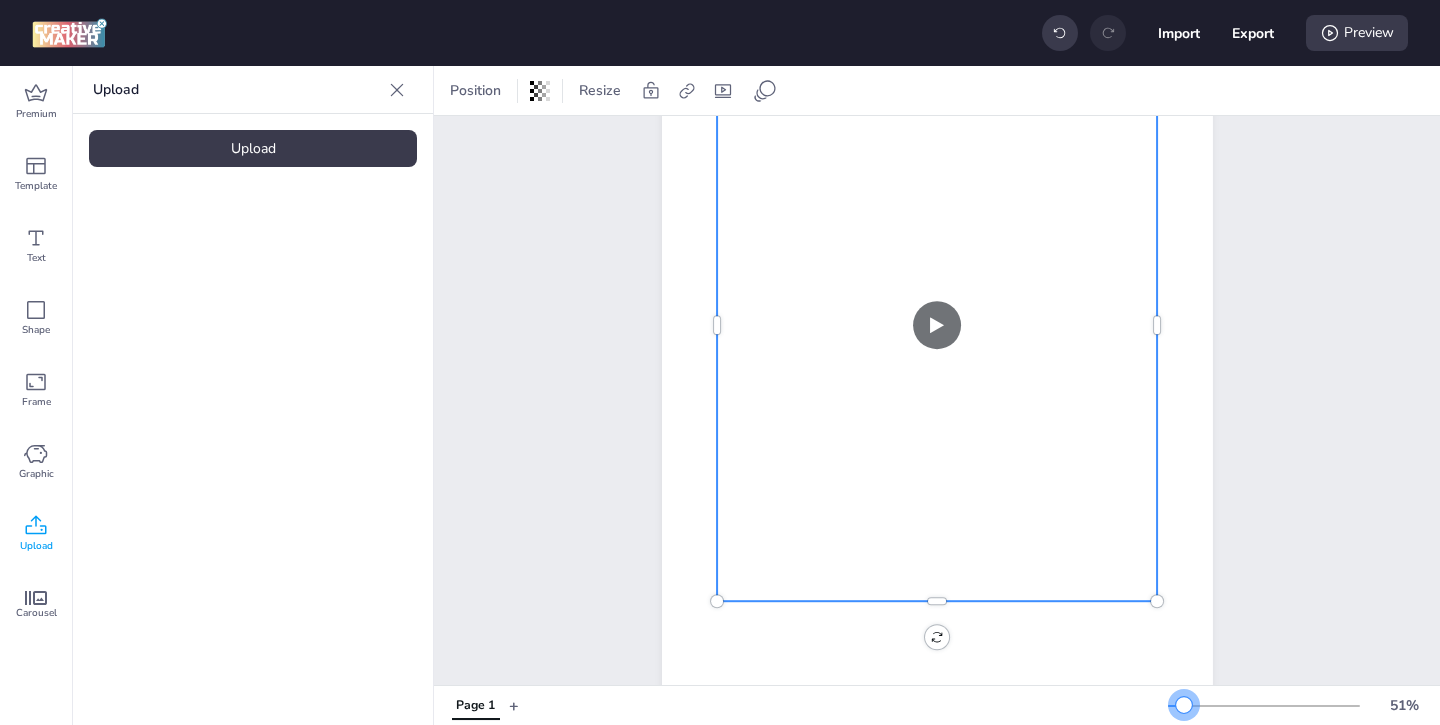 drag, startPoint x: 1201, startPoint y: 705, endPoint x: 1185, endPoint y: 706, distance: 16.03122 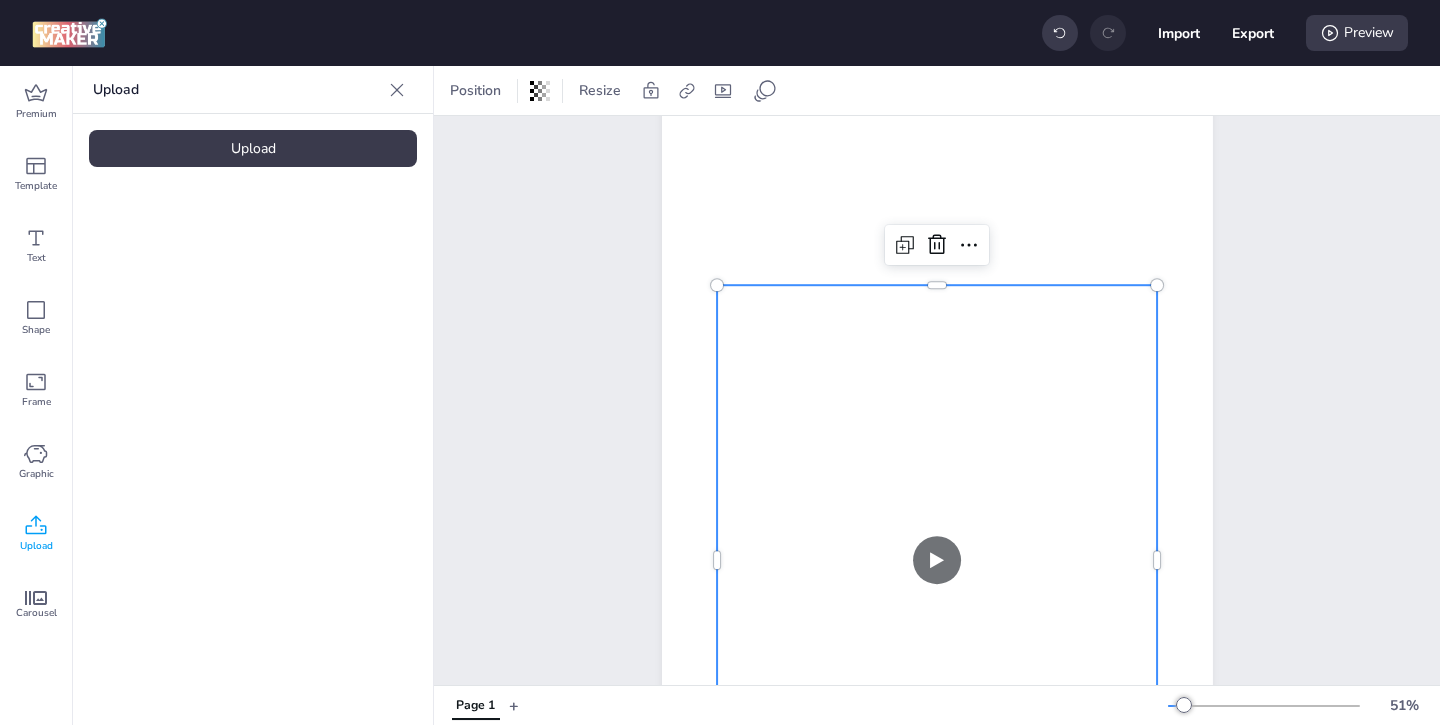 scroll, scrollTop: 84, scrollLeft: 0, axis: vertical 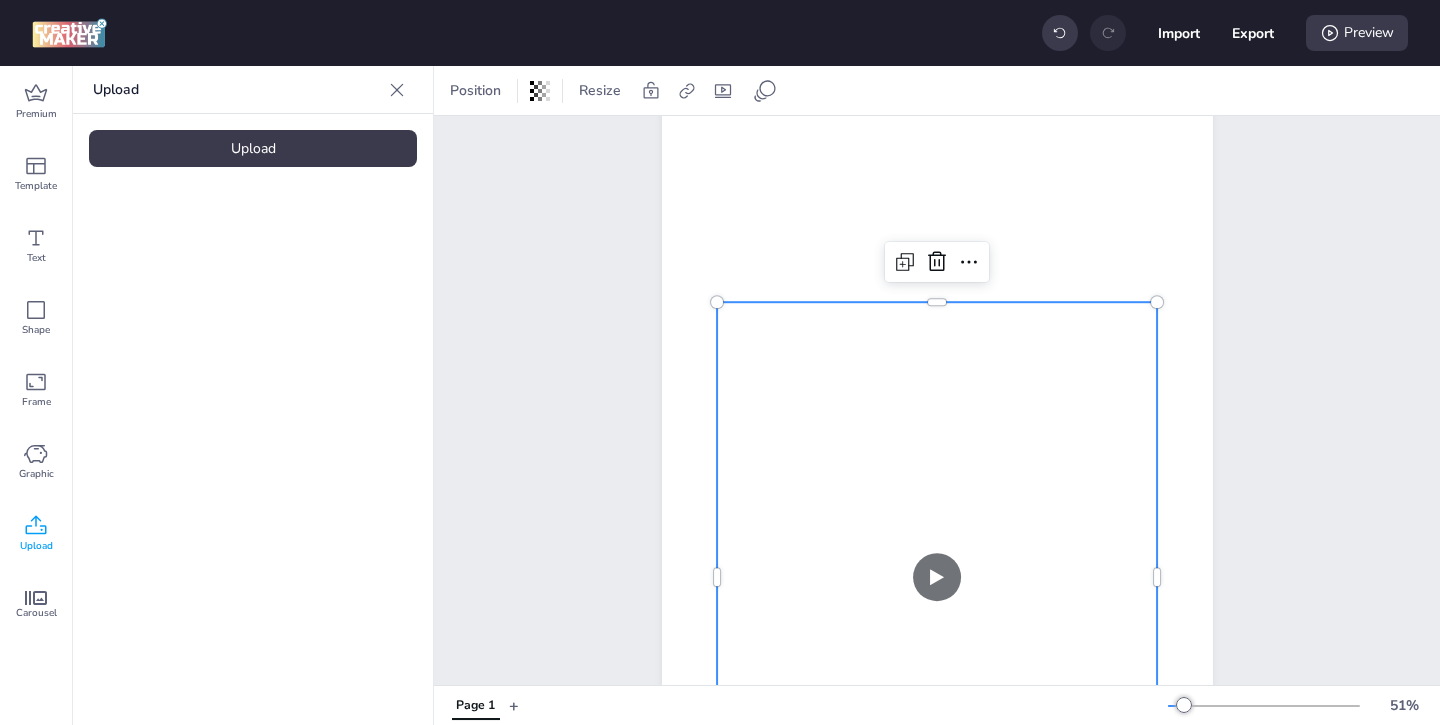 click at bounding box center [937, 577] 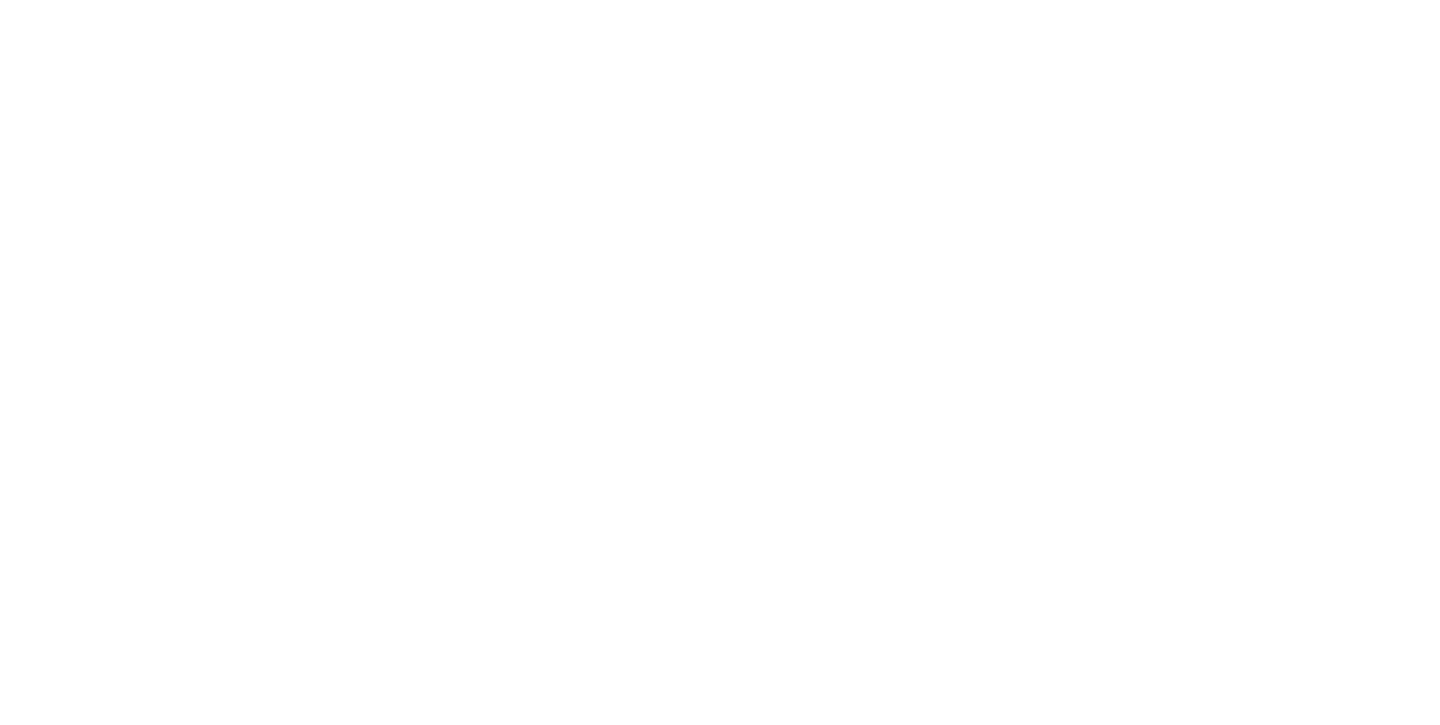 scroll, scrollTop: 0, scrollLeft: 0, axis: both 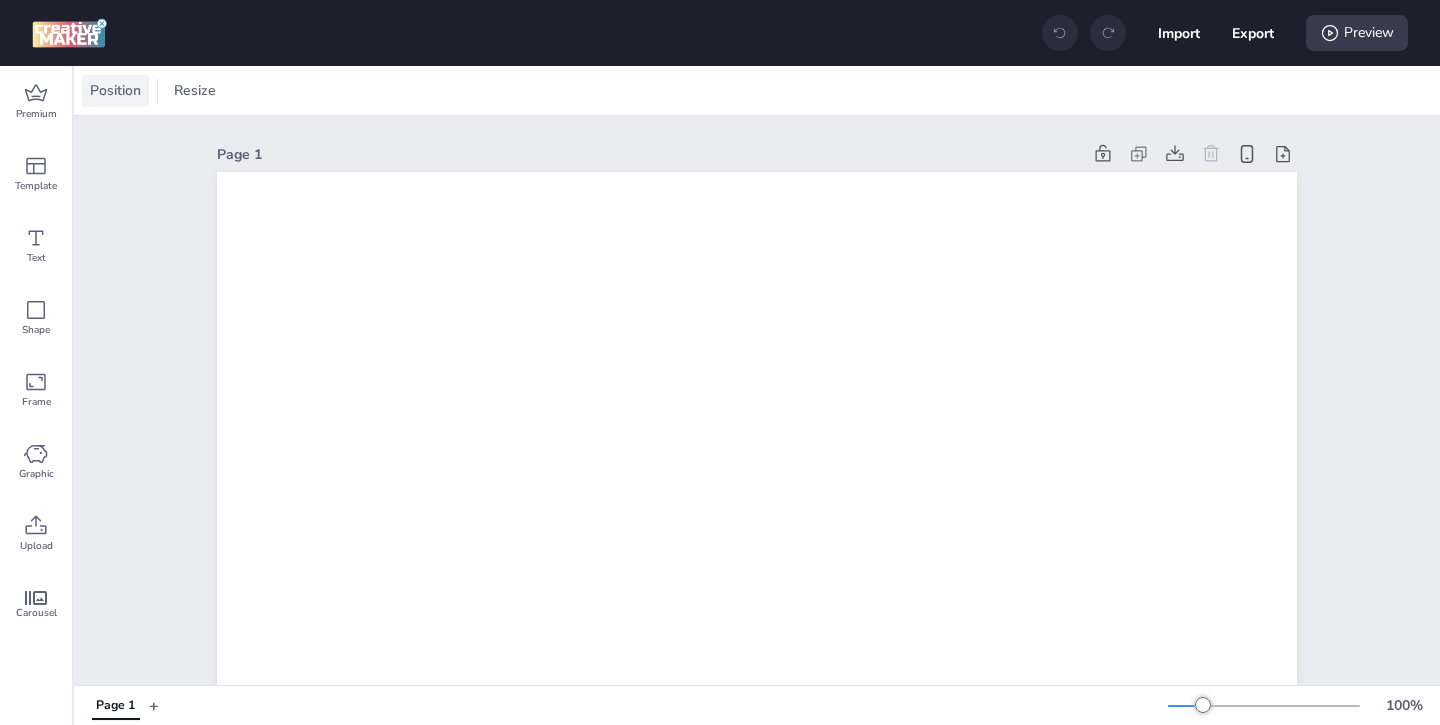 click on "Position" at bounding box center (115, 90) 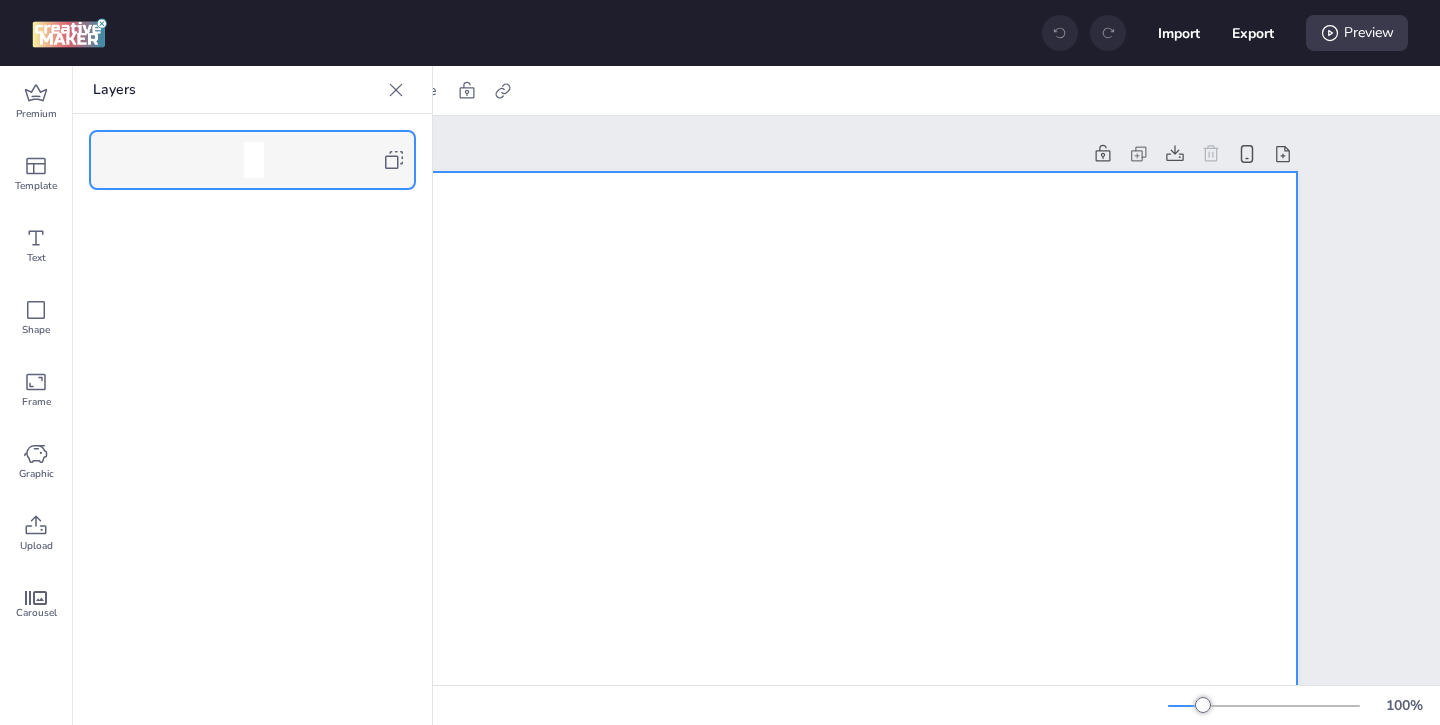 click 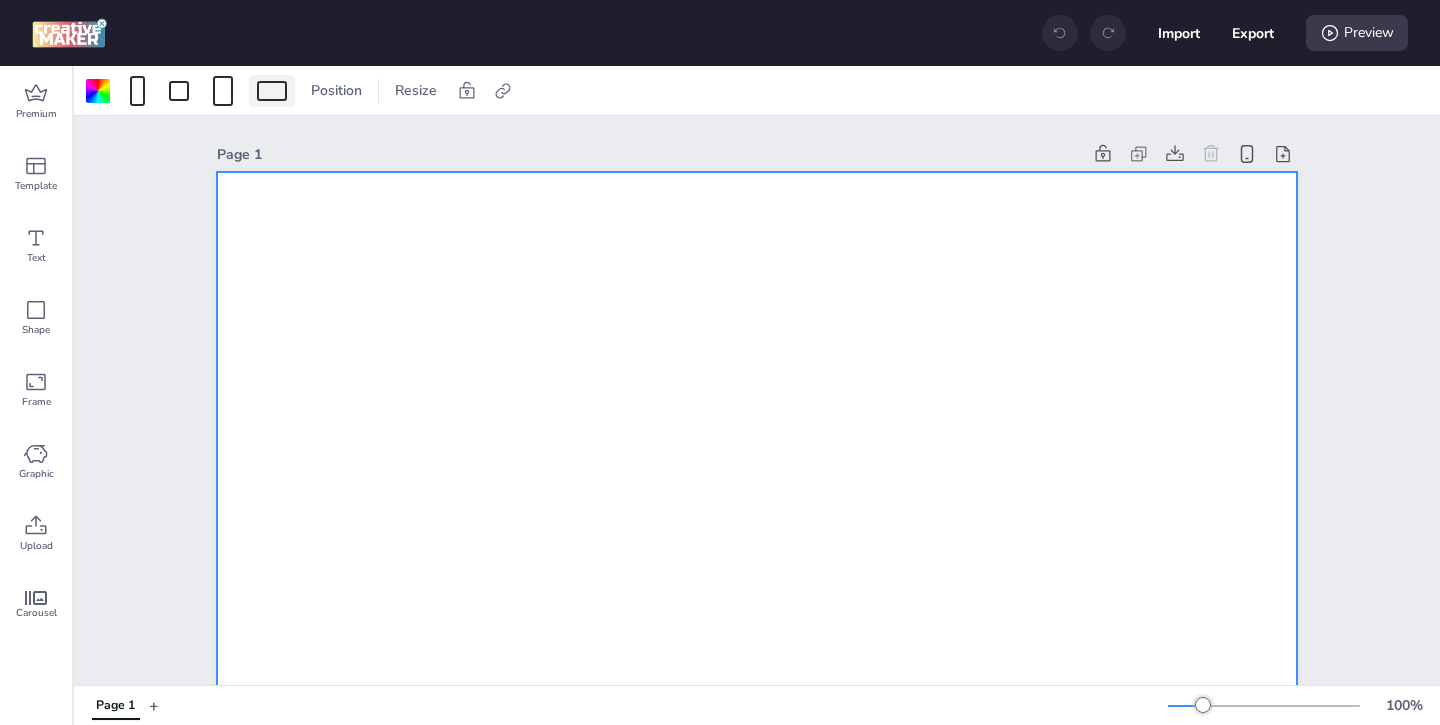 click at bounding box center (272, 91) 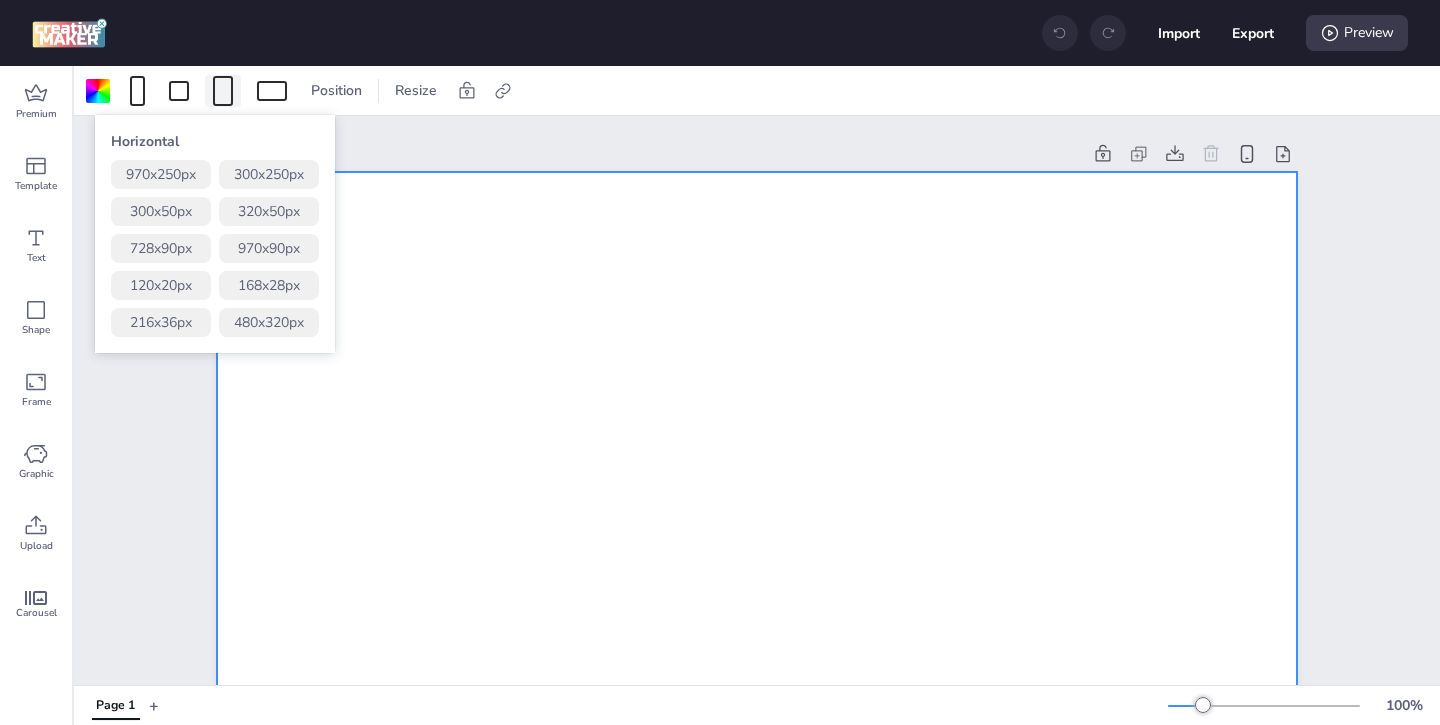 click at bounding box center [223, 91] 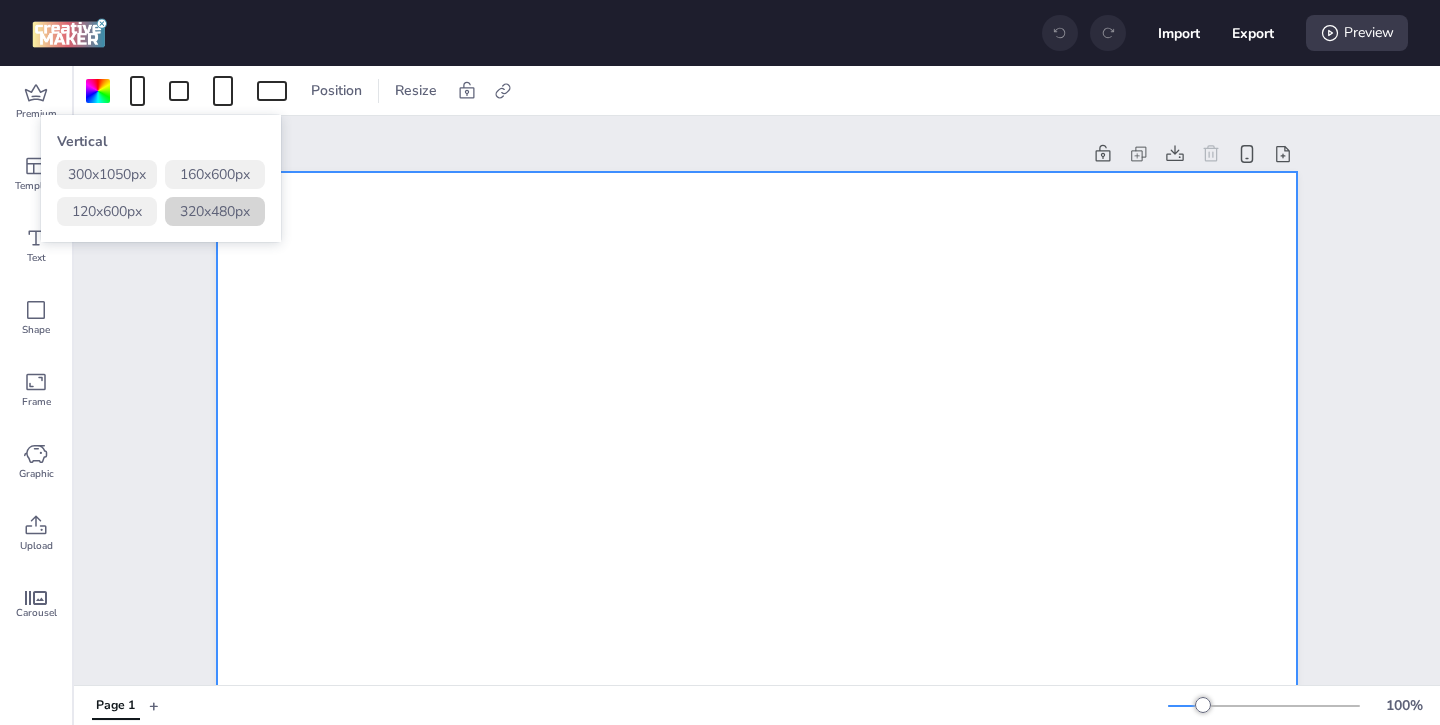 click on "320  x  480 px" at bounding box center [215, 211] 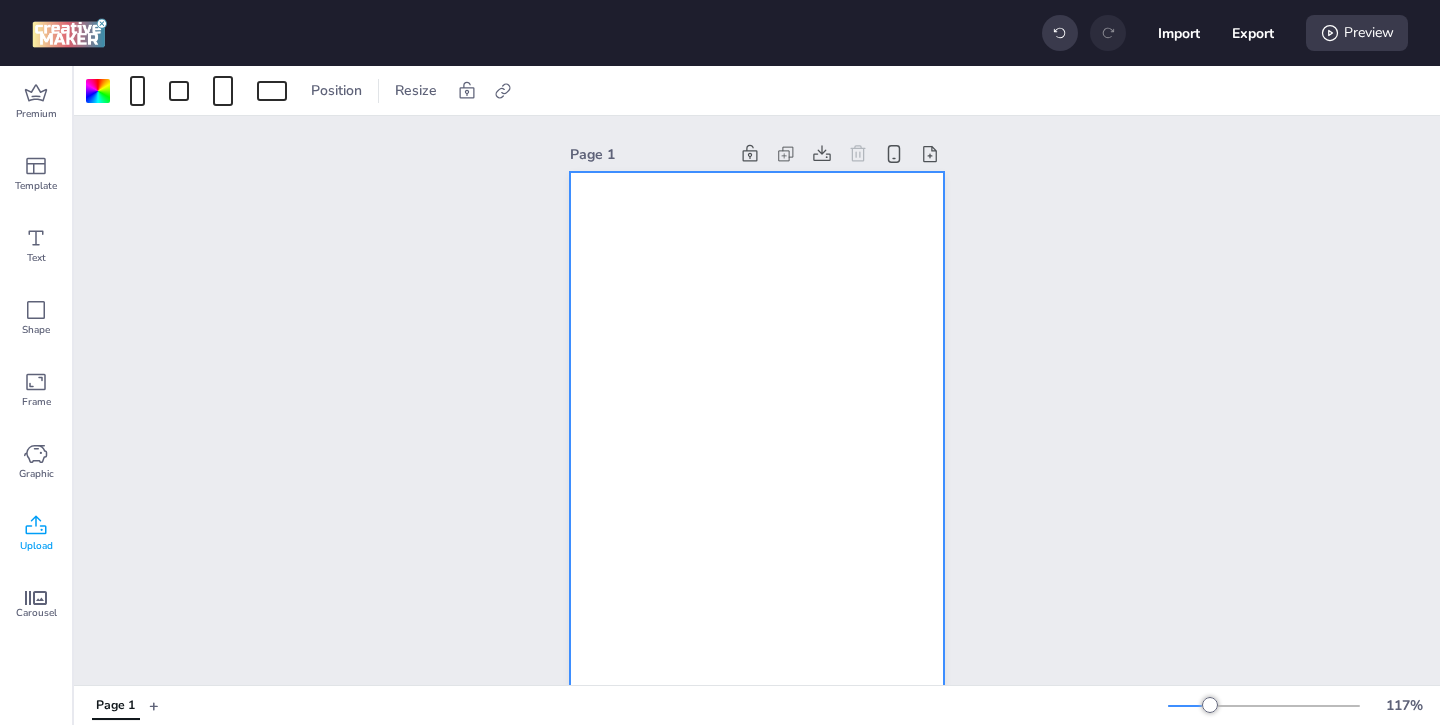 click 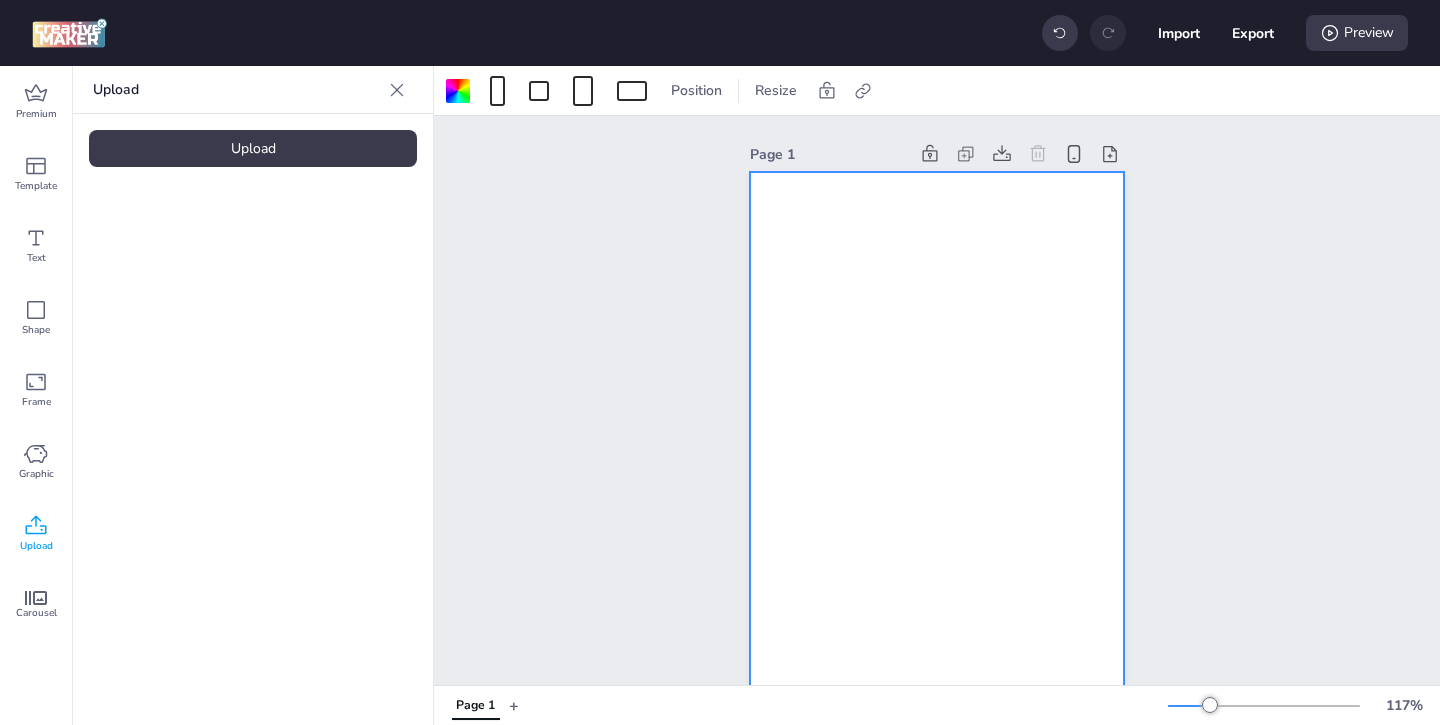 click on "Upload" at bounding box center [253, 148] 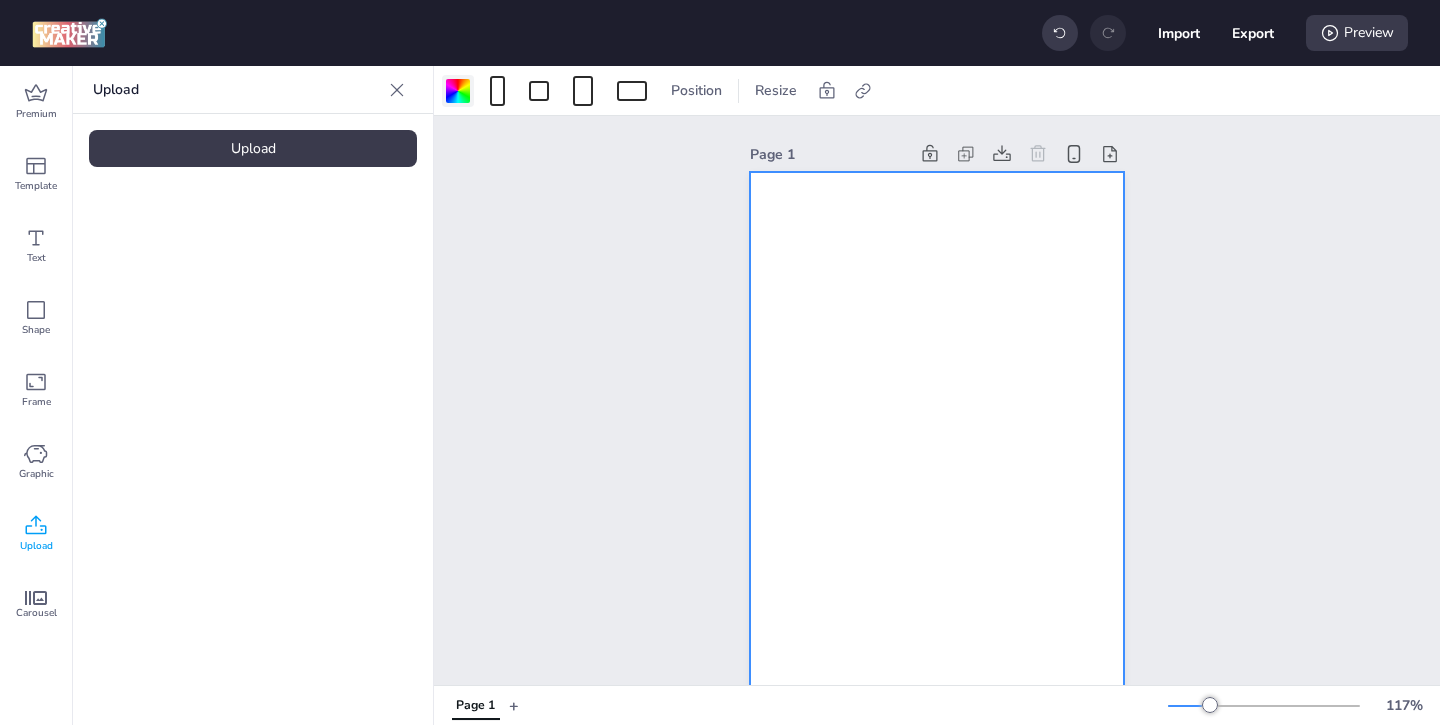 click at bounding box center (458, 91) 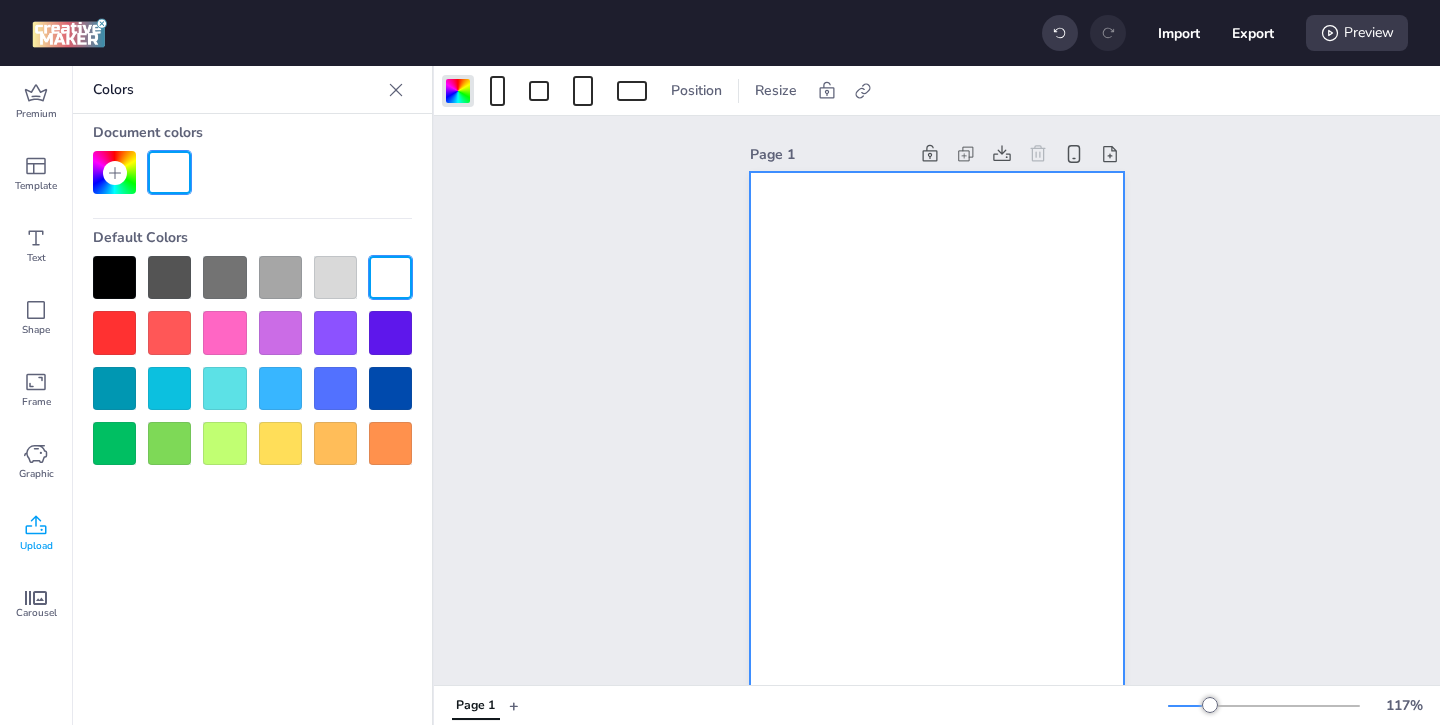 click at bounding box center (114, 277) 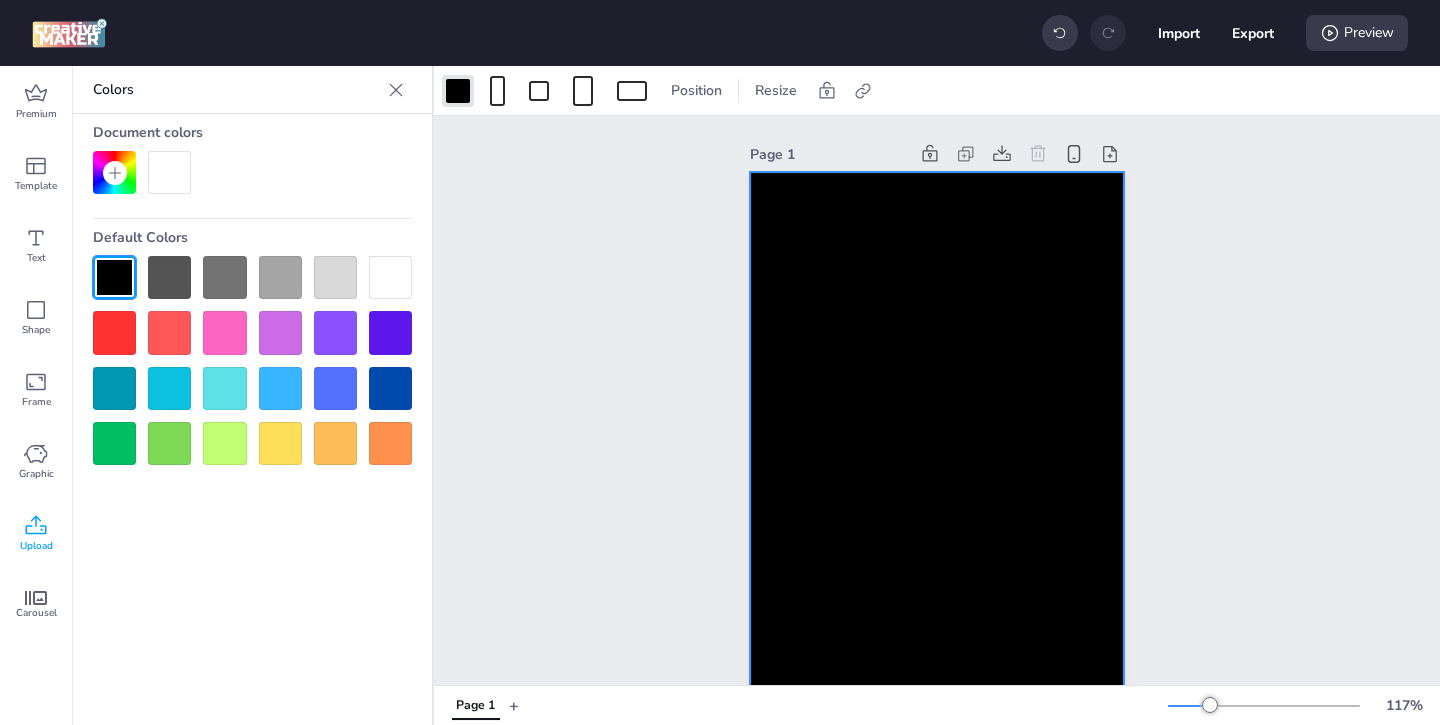 click on "Upload" at bounding box center [36, 546] 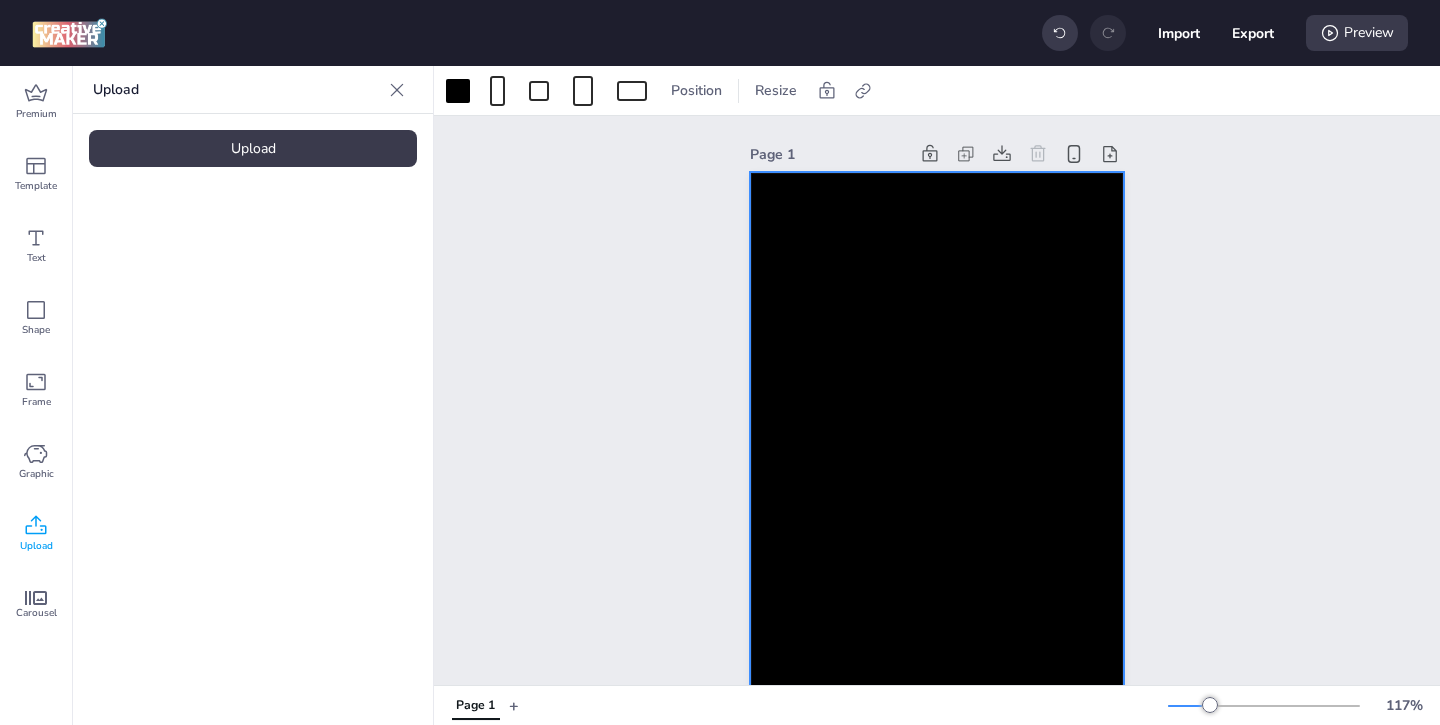 click on "Upload" at bounding box center [253, 148] 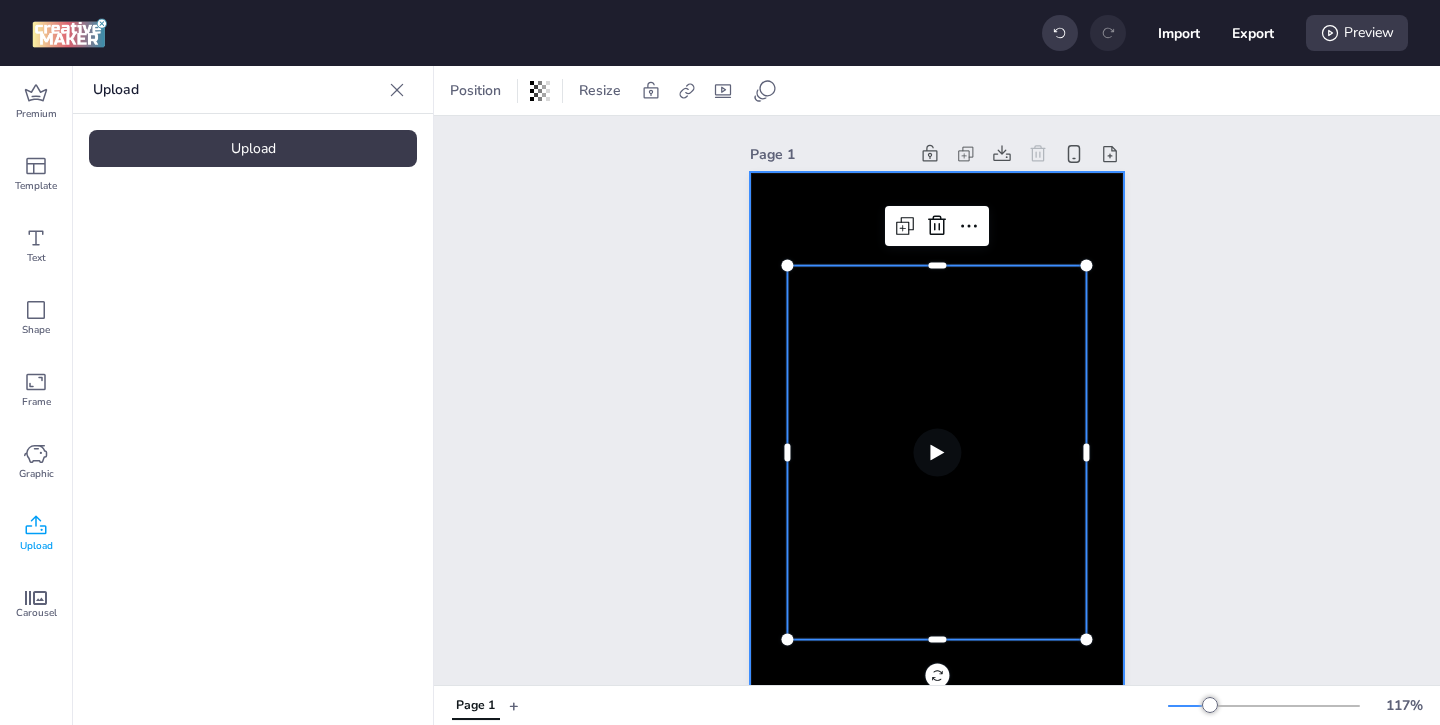 click at bounding box center (937, 453) 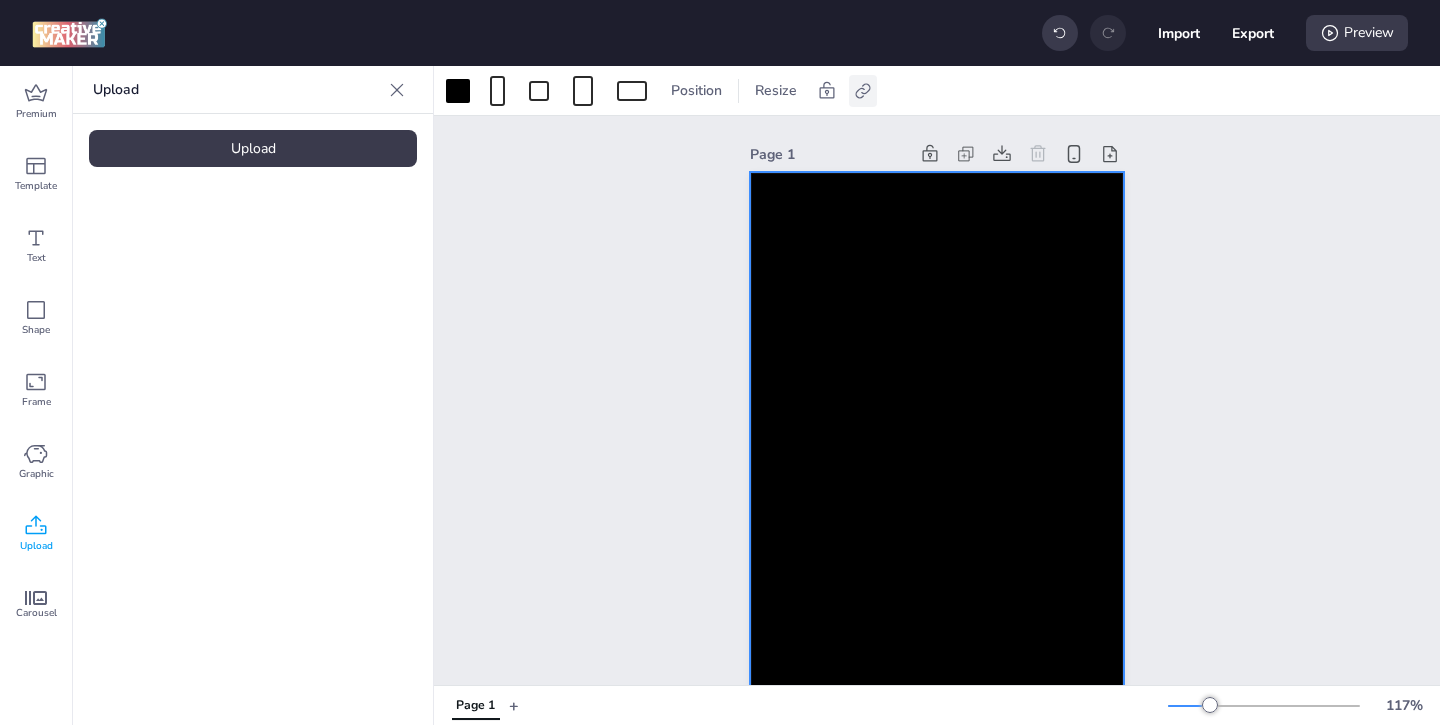 click 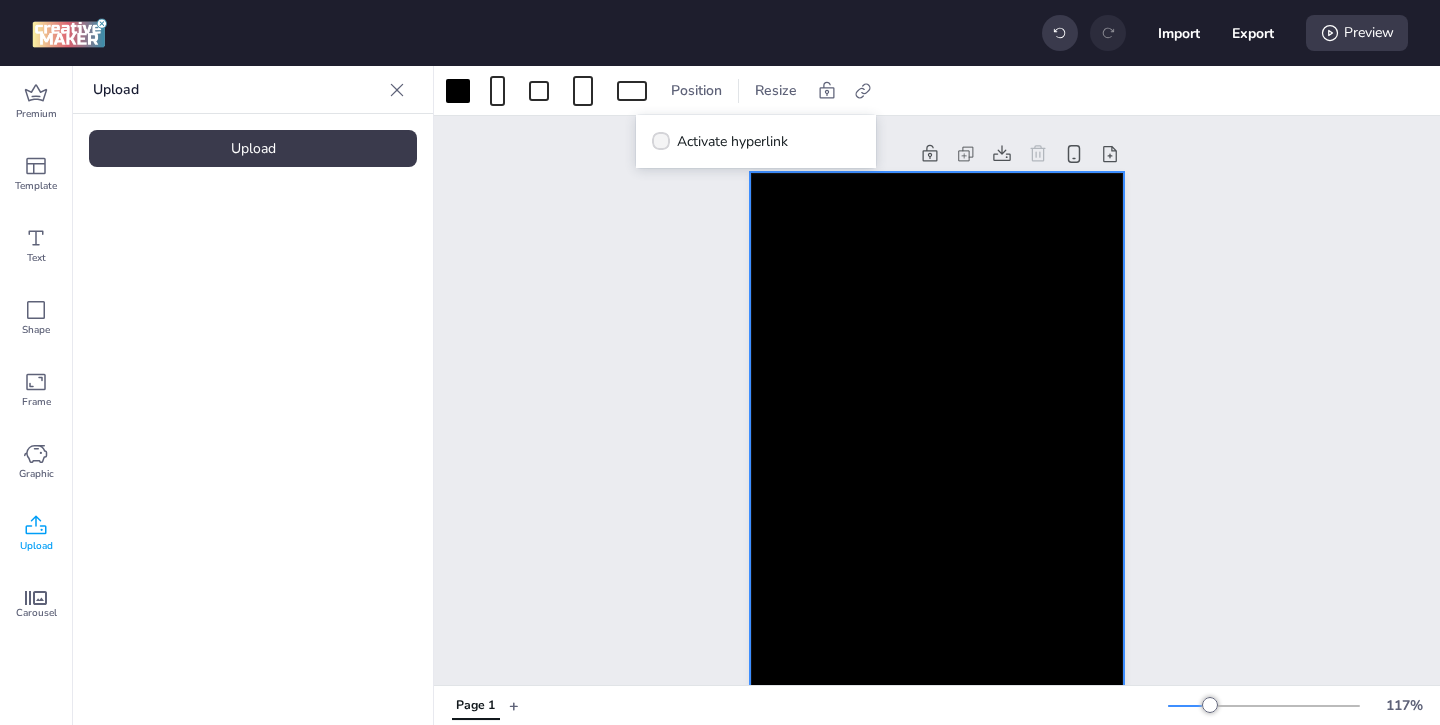 click on "Activate hyperlink" at bounding box center (720, 141) 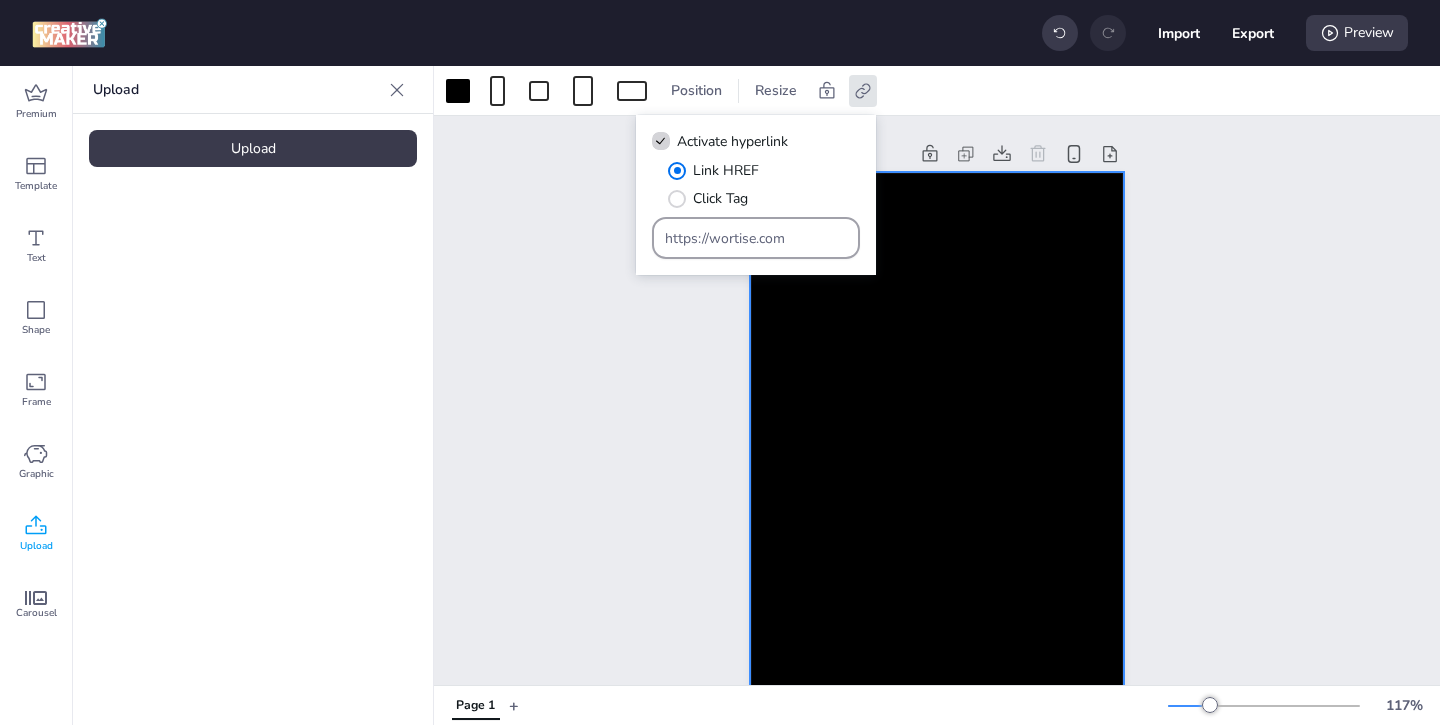 drag, startPoint x: 795, startPoint y: 237, endPoint x: 726, endPoint y: 201, distance: 77.82673 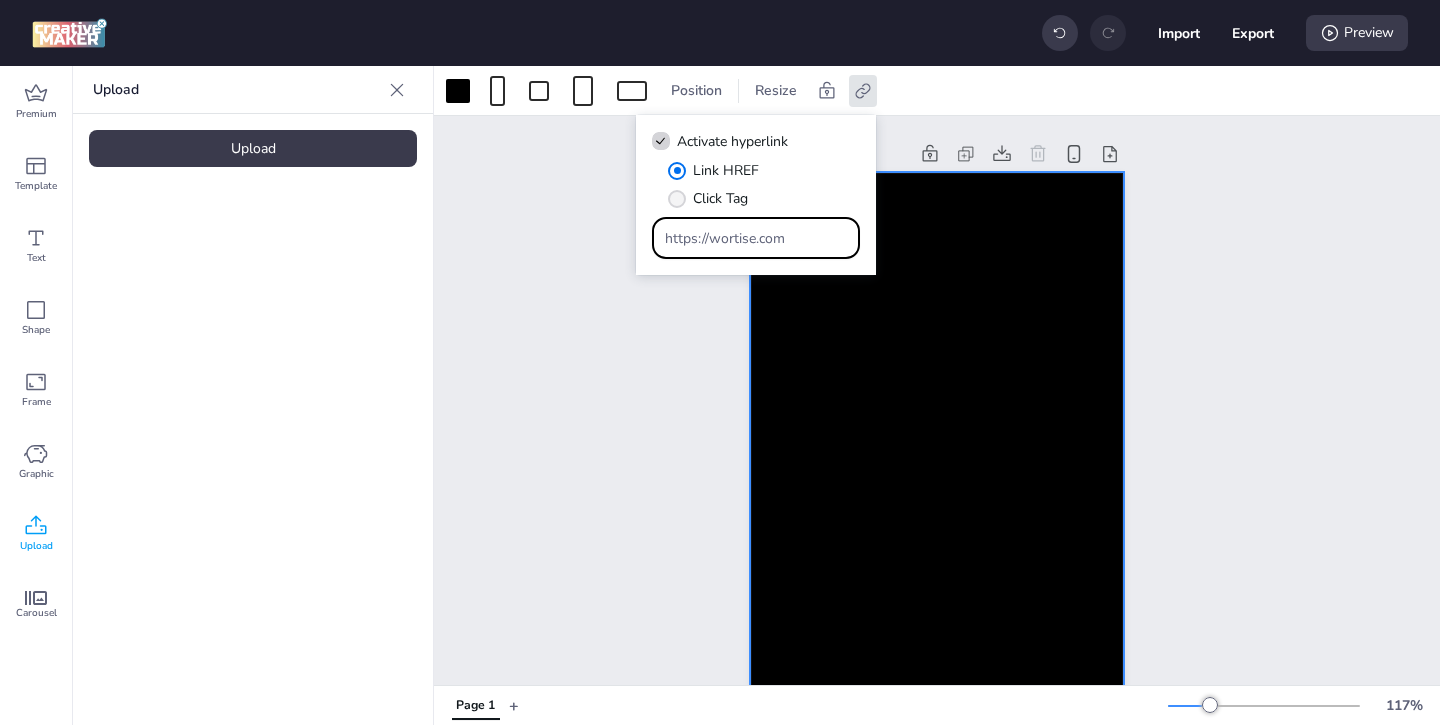 paste on "ww.example.com/?utm_source=spotify&utm_medium=cpm&utm_campaign=wyt_co_delvecchio_awarness_cpvc_posicionamiento_2_wortise_jul_oct_2025_co&utm_term=post_ad" 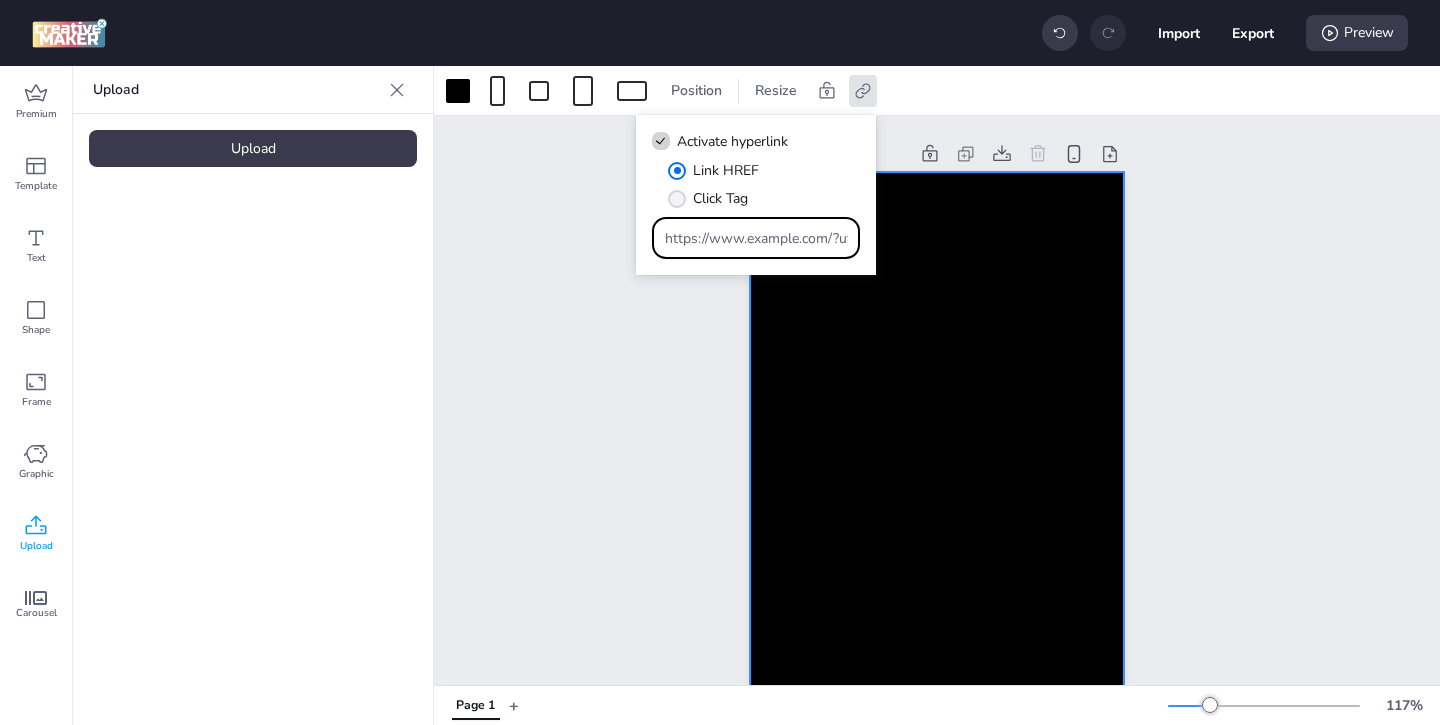 scroll, scrollTop: 0, scrollLeft: 1018, axis: horizontal 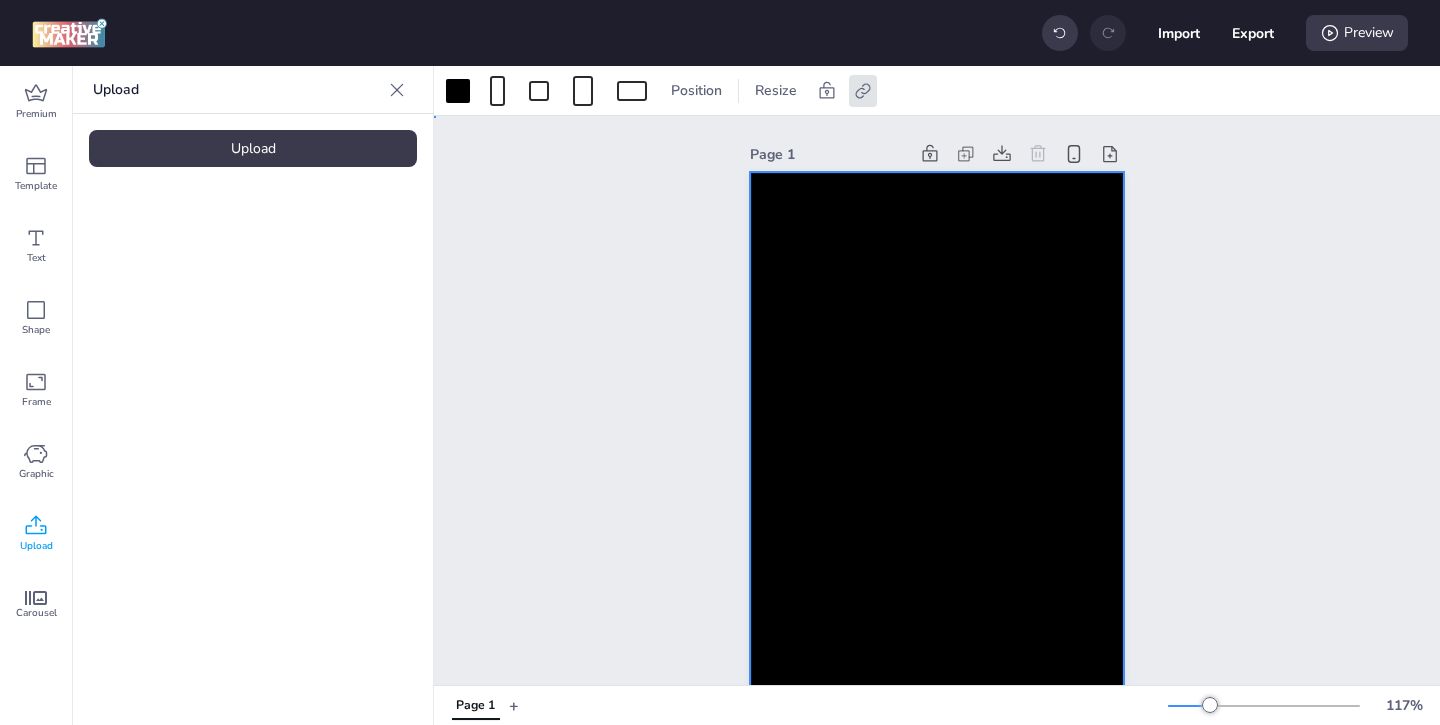 click at bounding box center [937, 453] 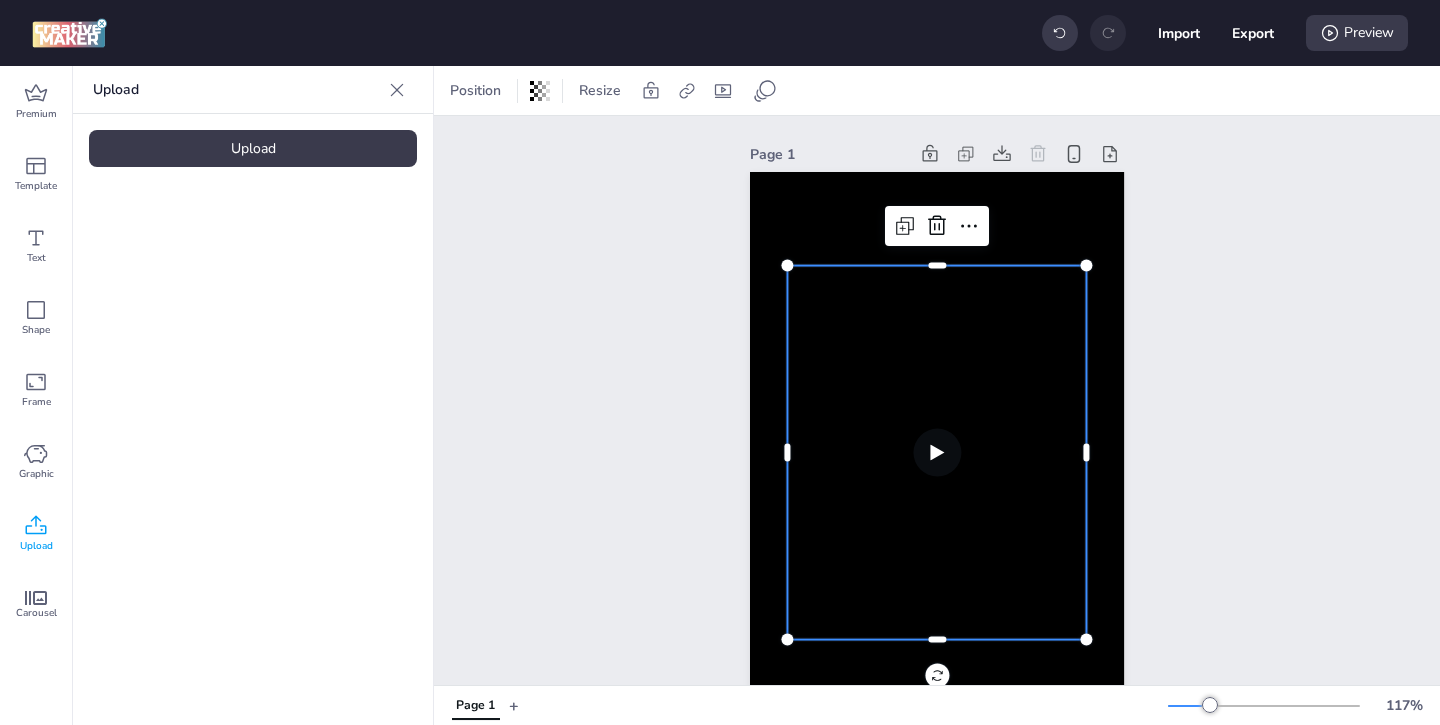 click at bounding box center (937, 453) 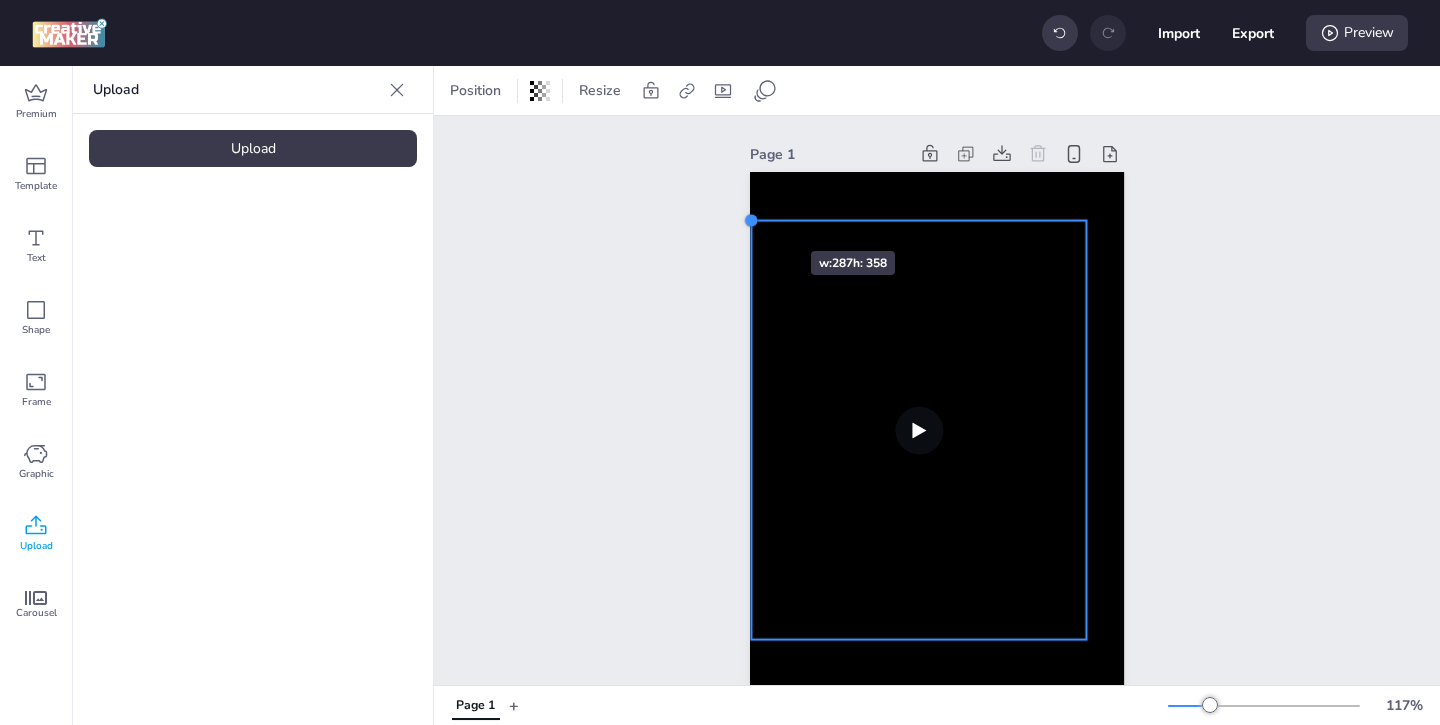 drag, startPoint x: 787, startPoint y: 260, endPoint x: 751, endPoint y: 215, distance: 57.628117 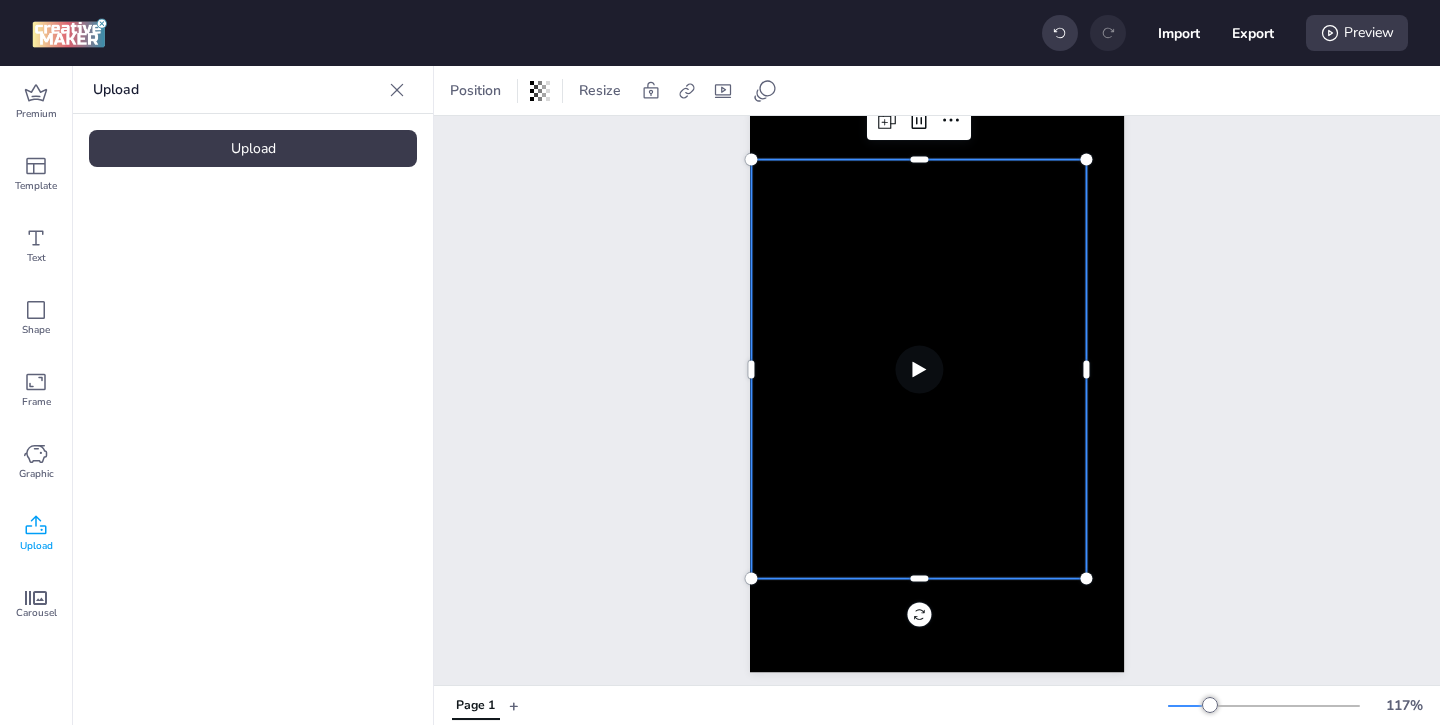 scroll, scrollTop: 72, scrollLeft: 0, axis: vertical 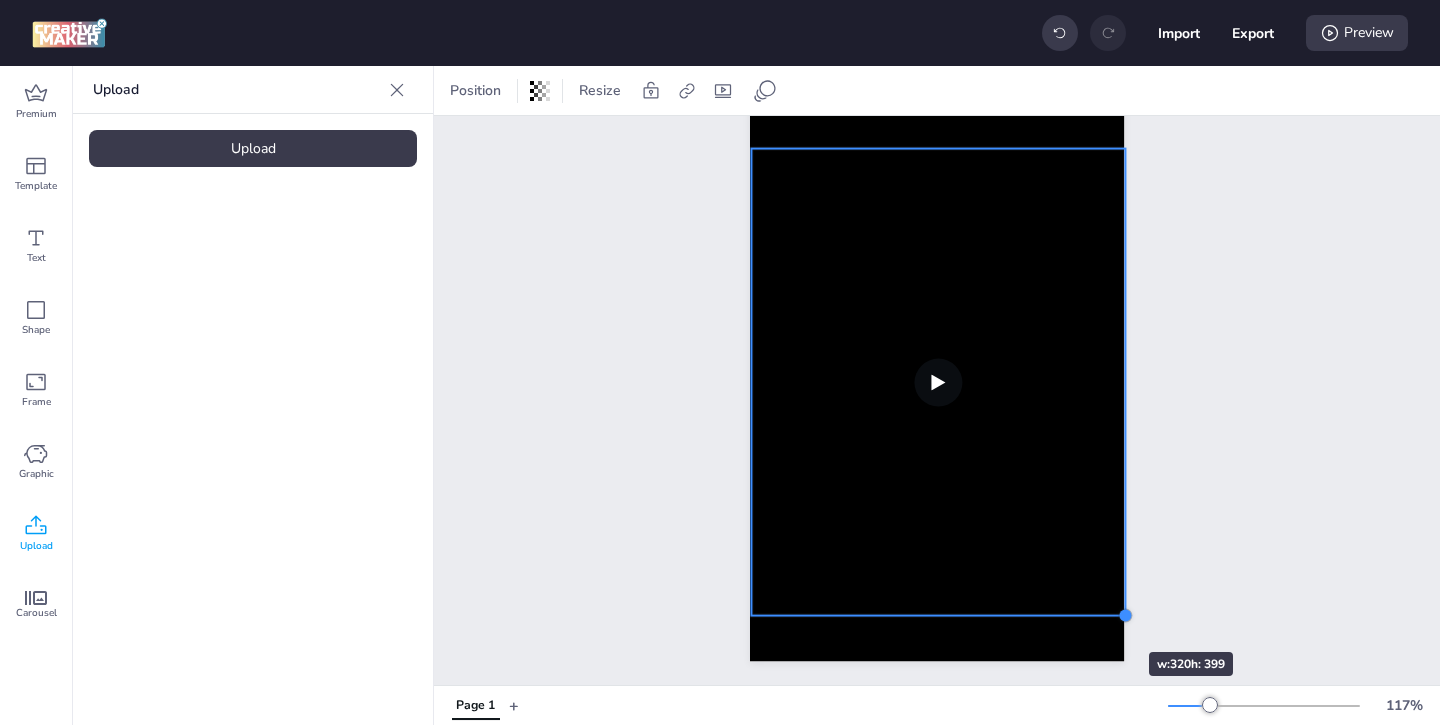 drag, startPoint x: 1087, startPoint y: 568, endPoint x: 1089, endPoint y: 616, distance: 48.04165 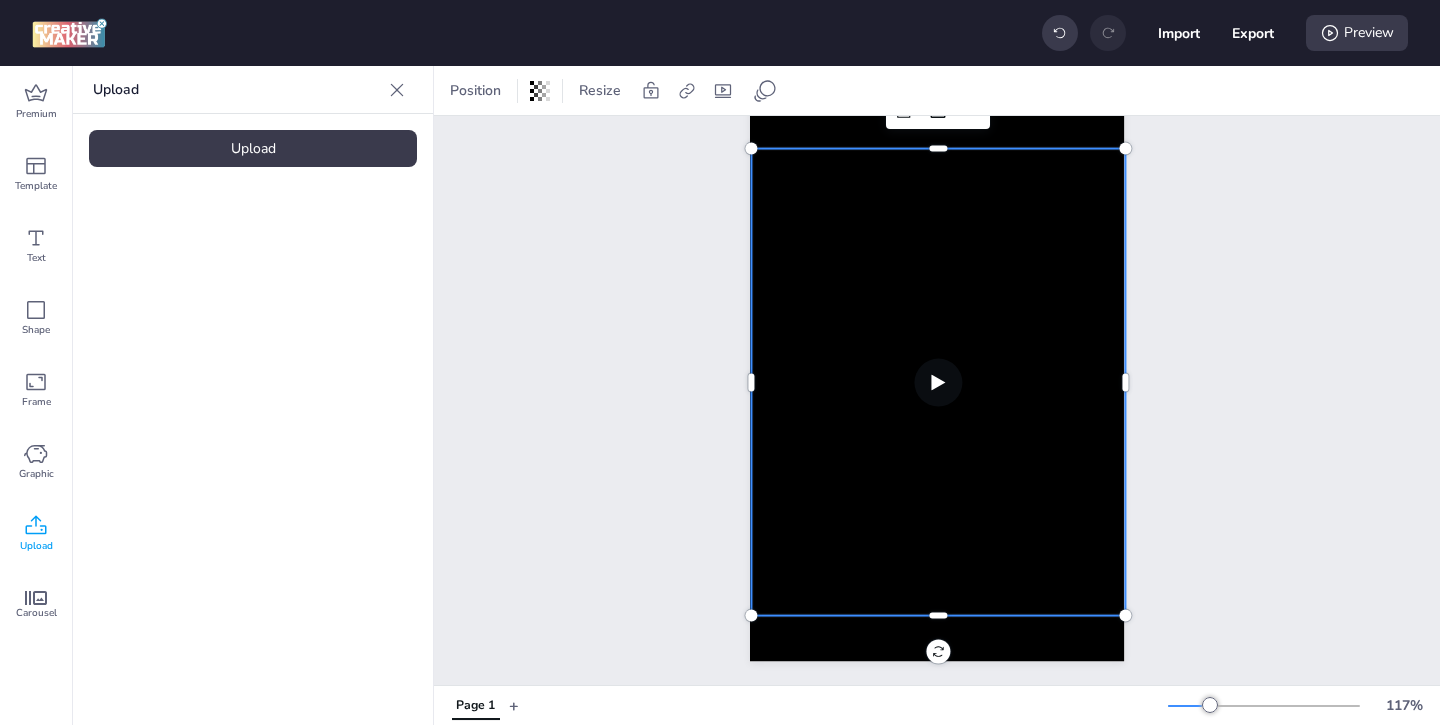 click at bounding box center [938, 382] 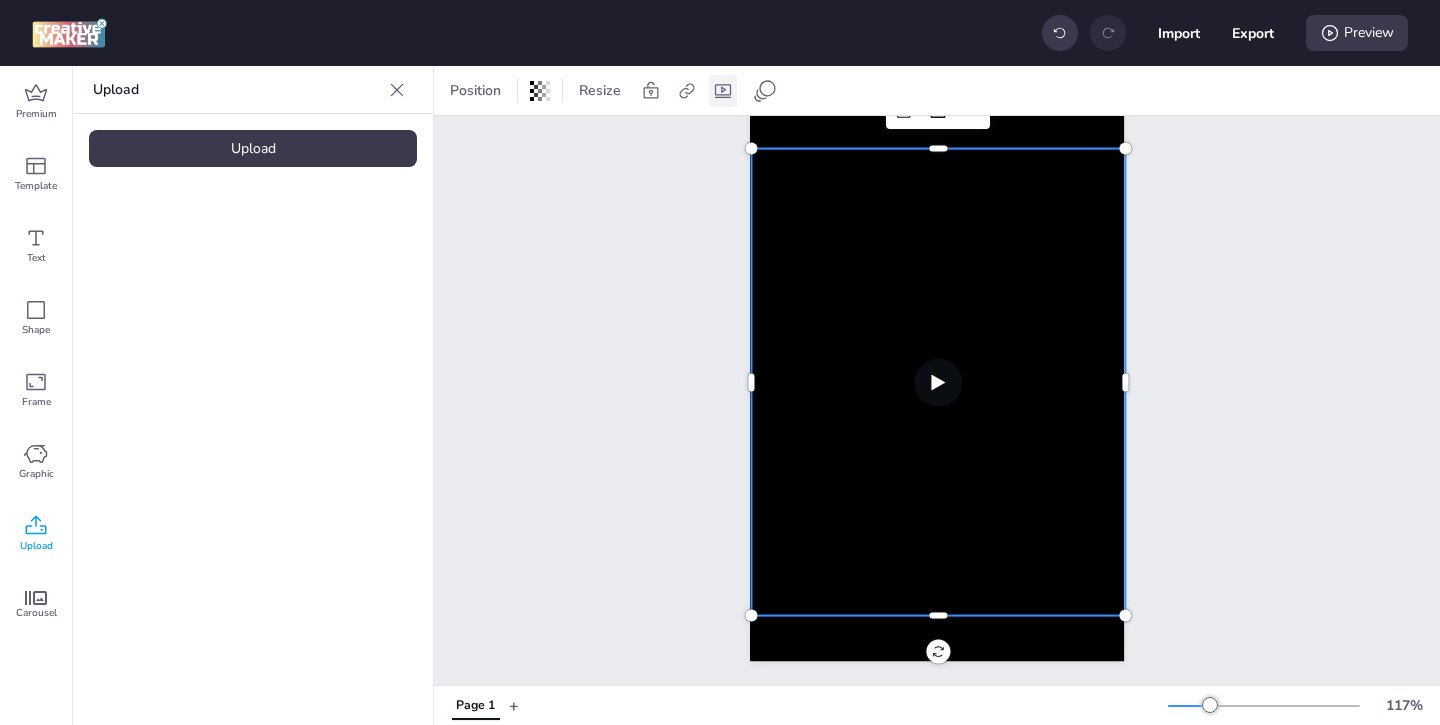 click 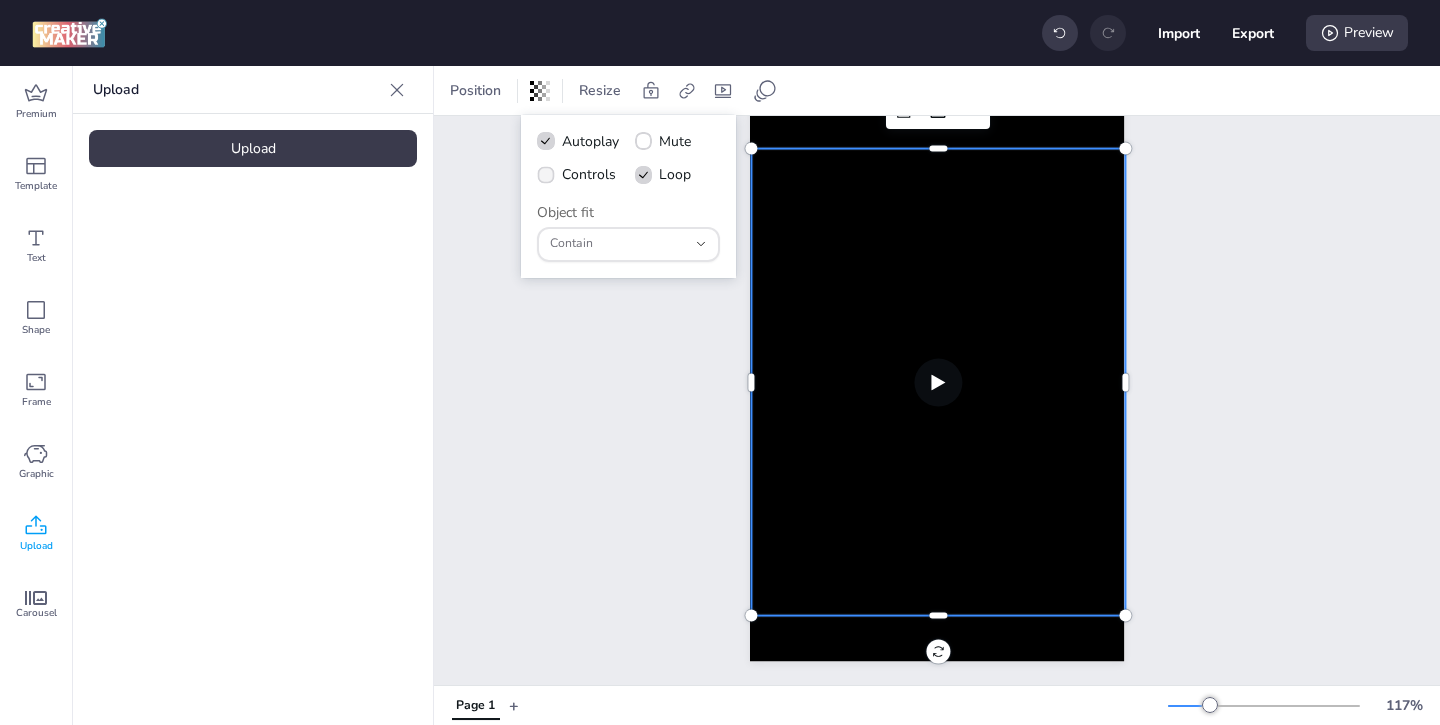click on "Controls" at bounding box center [576, 174] 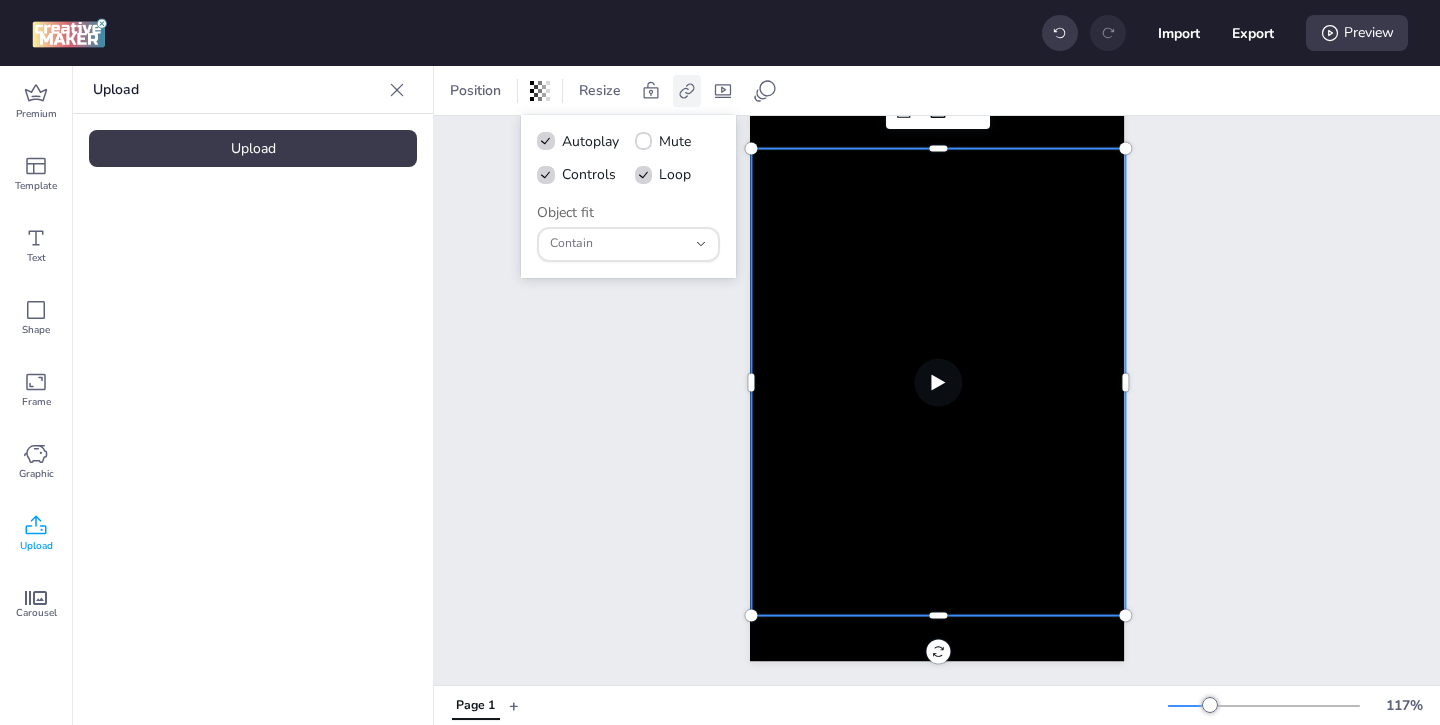 click 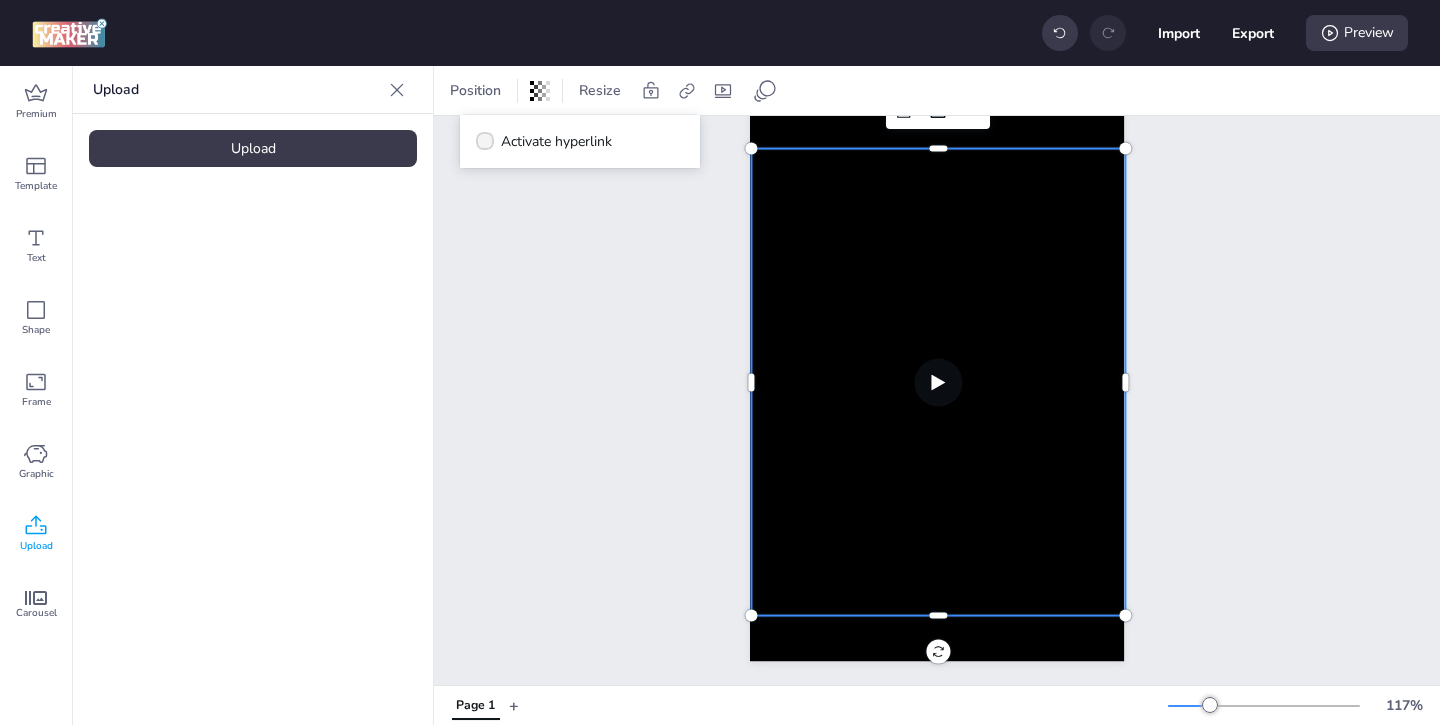 click at bounding box center [485, 141] 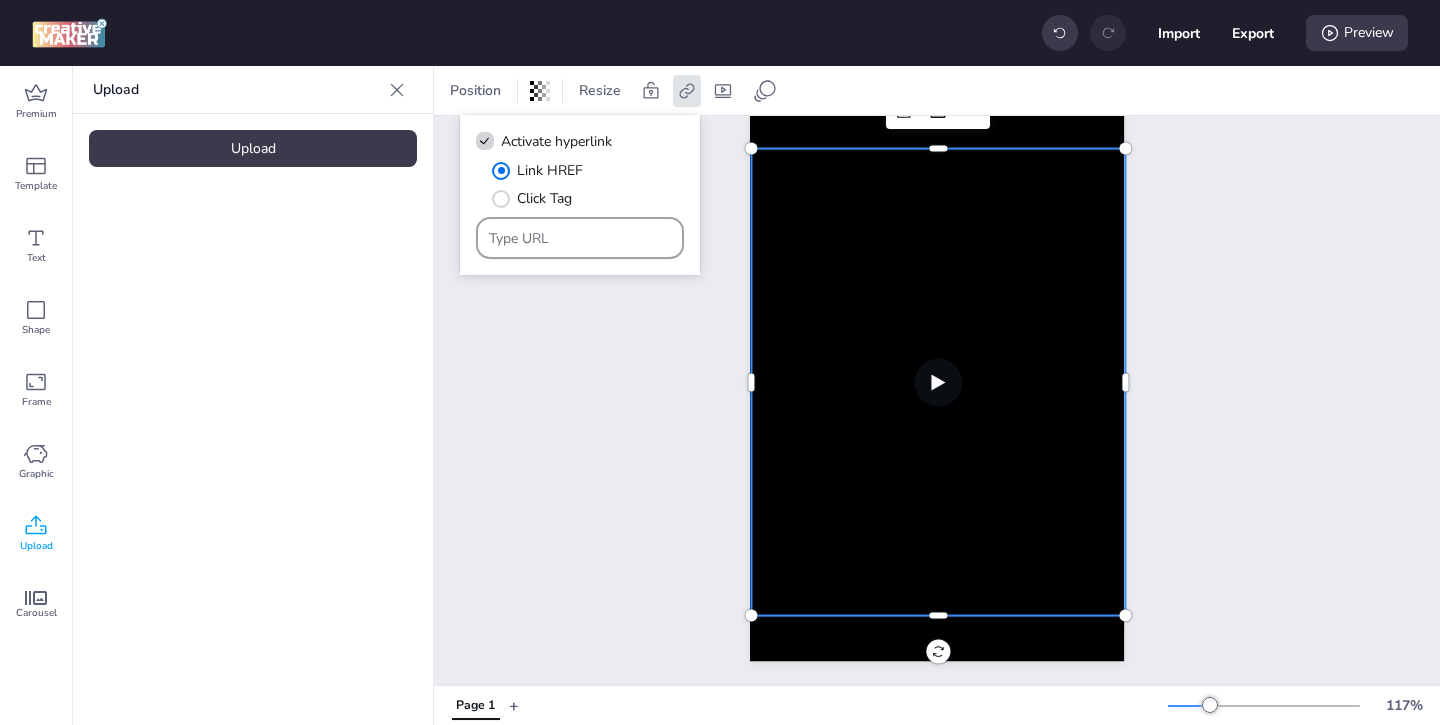 click at bounding box center [580, 238] 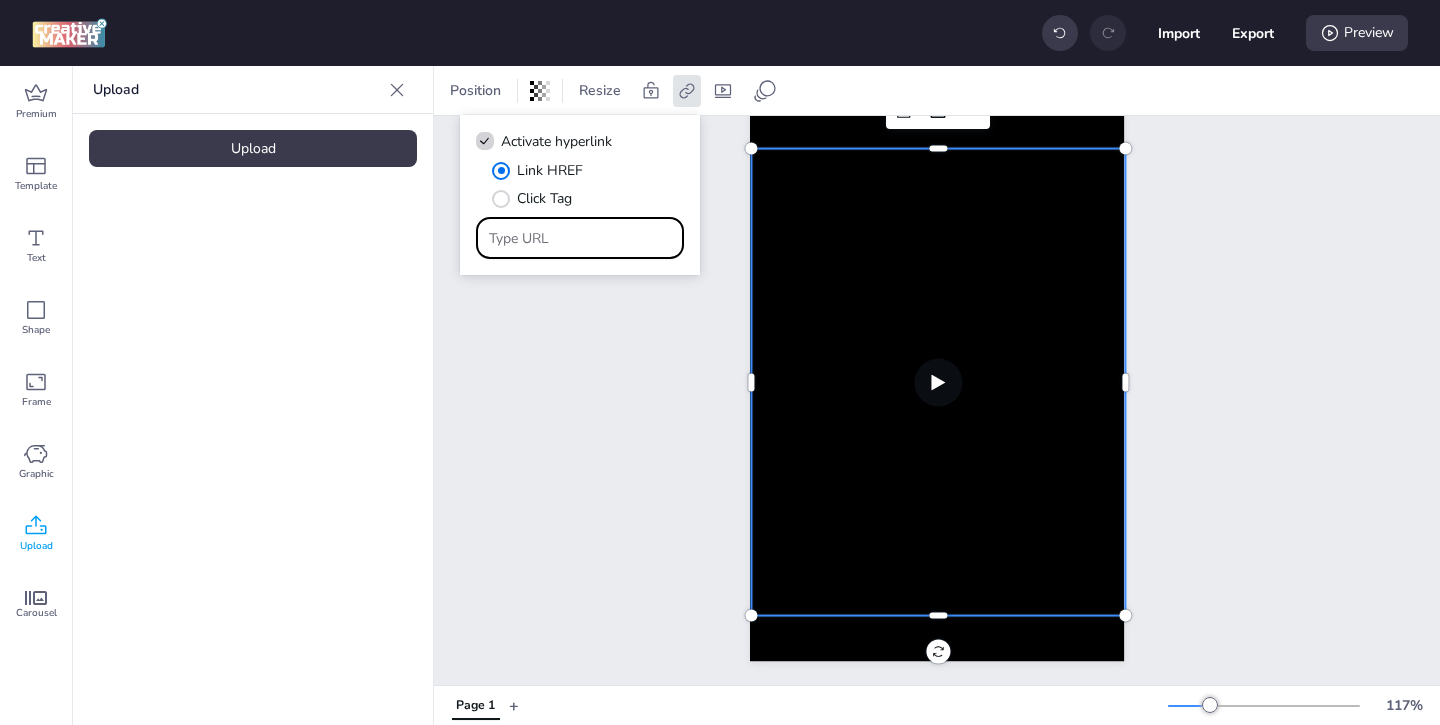 paste on "https://www.example.com/?utm_source=spotify&utm_medium=cpm&utm_campaign=wyt_co_delvecchio_awarness_cpvc_posicionamiento_2_wortise_jul_oct_2025_co&utm_term=post_ad" 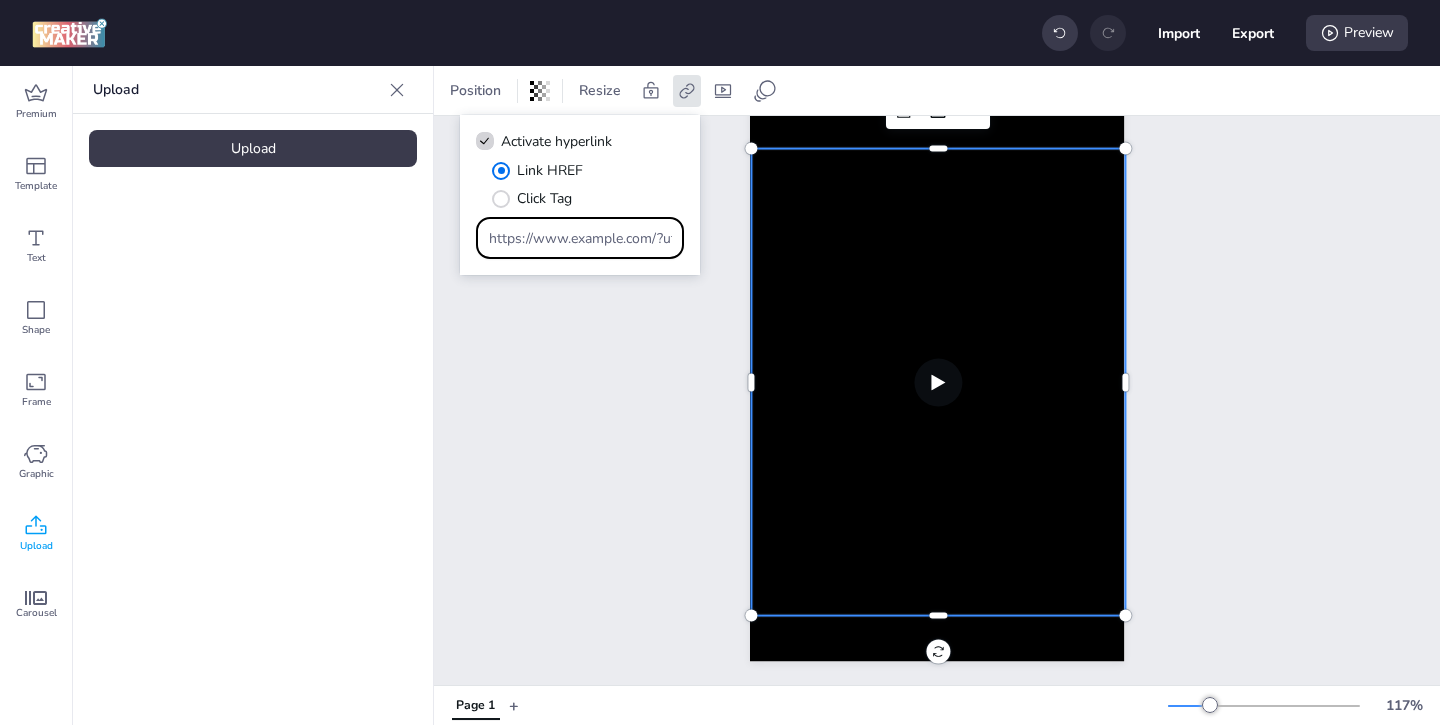 scroll, scrollTop: 0, scrollLeft: 1018, axis: horizontal 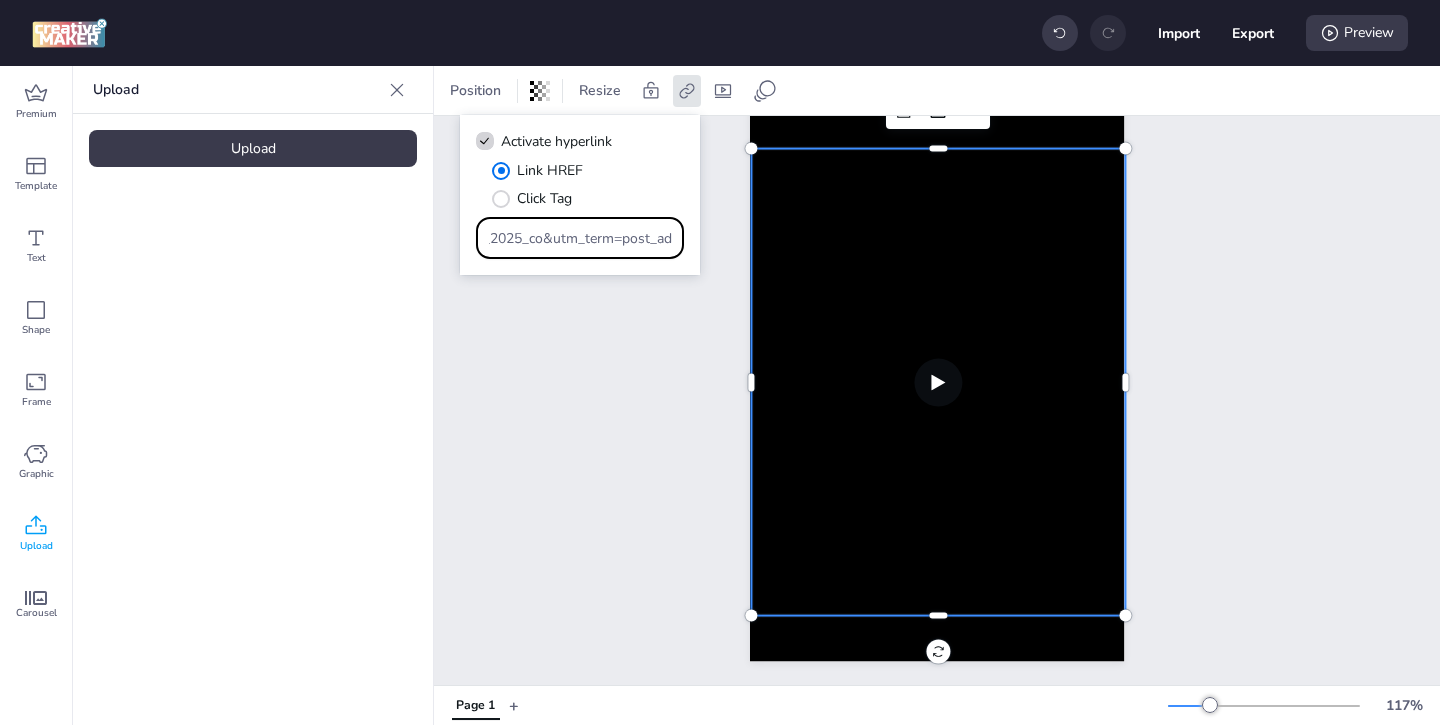 click on "Page 1" at bounding box center (937, 365) 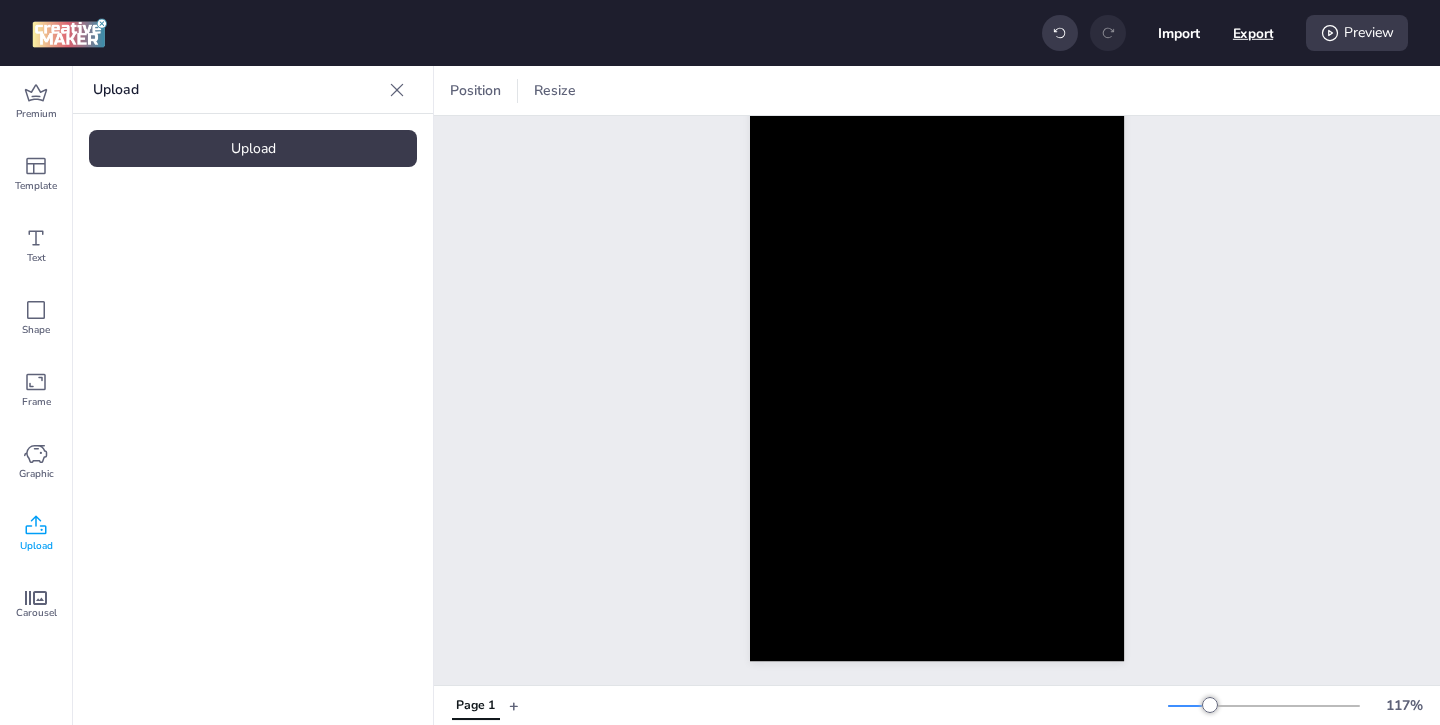 click on "Export" at bounding box center [1253, 33] 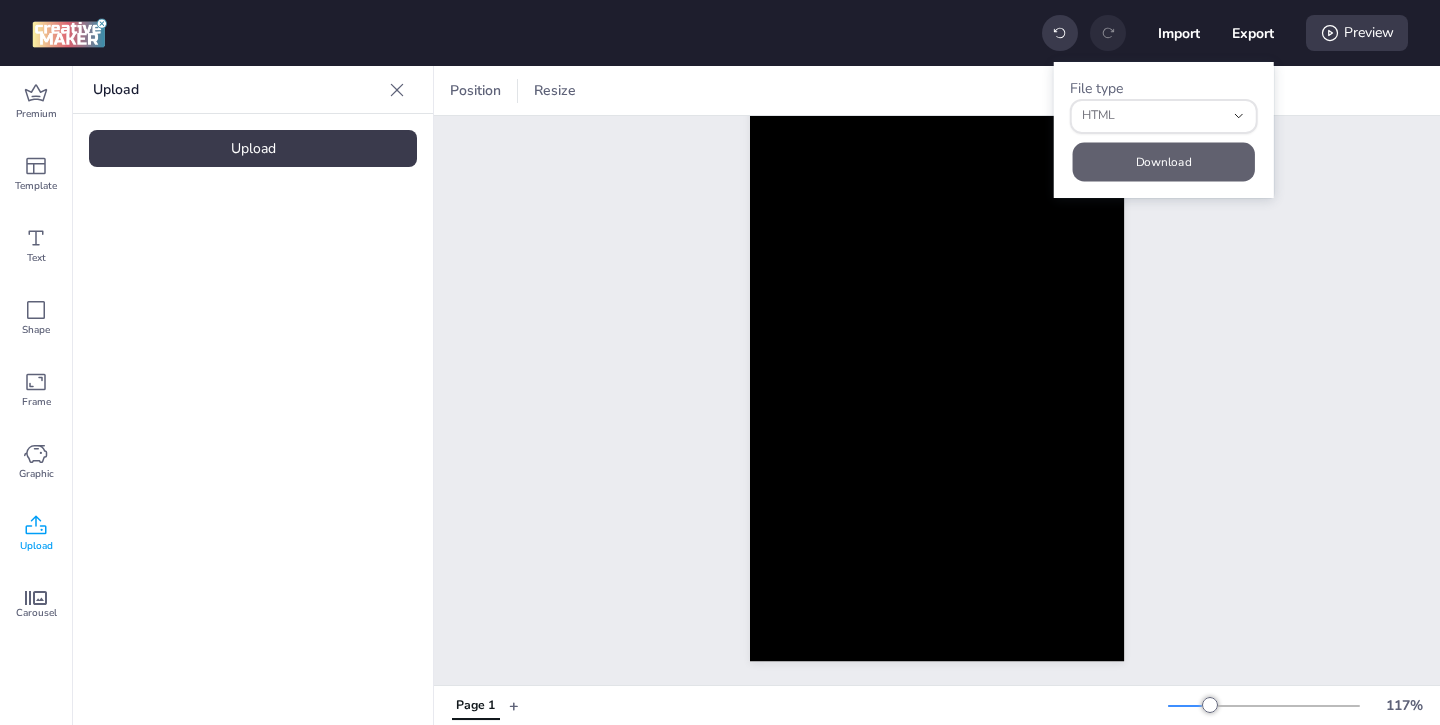 click on "Download" at bounding box center (1164, 161) 